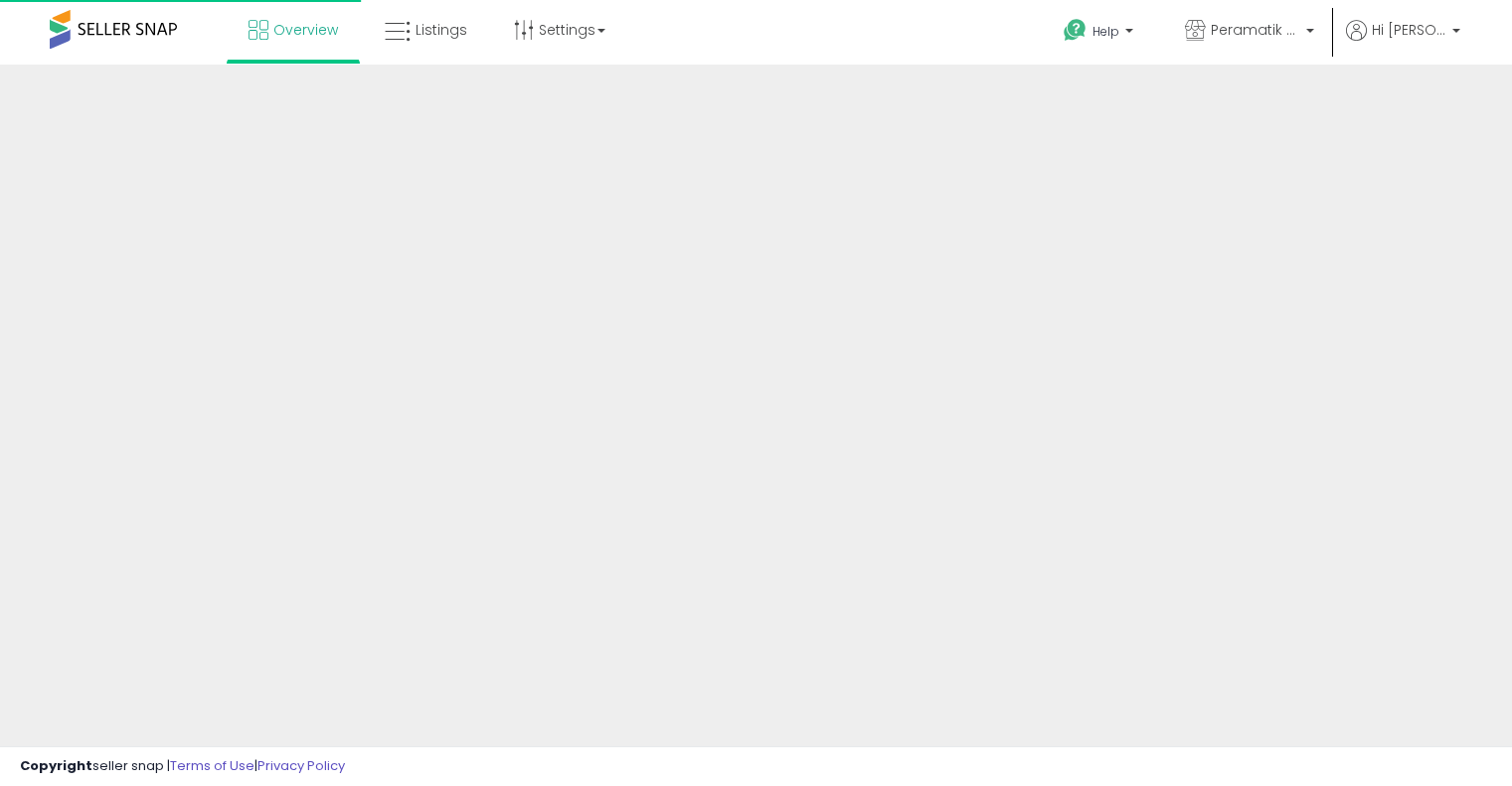 scroll, scrollTop: 0, scrollLeft: 0, axis: both 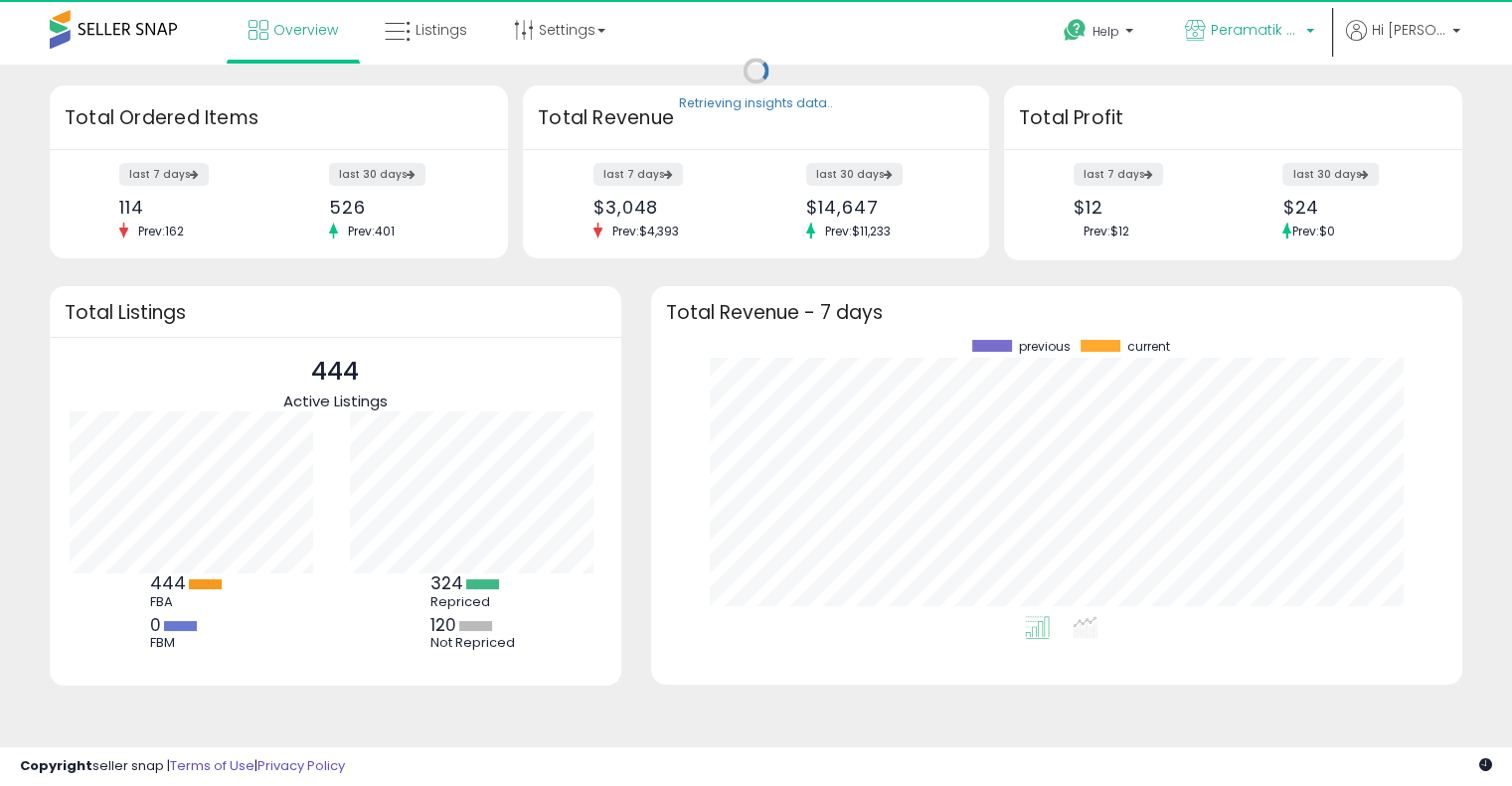 click on "Peramatik Goods Ltd CA" at bounding box center (1256, 30) 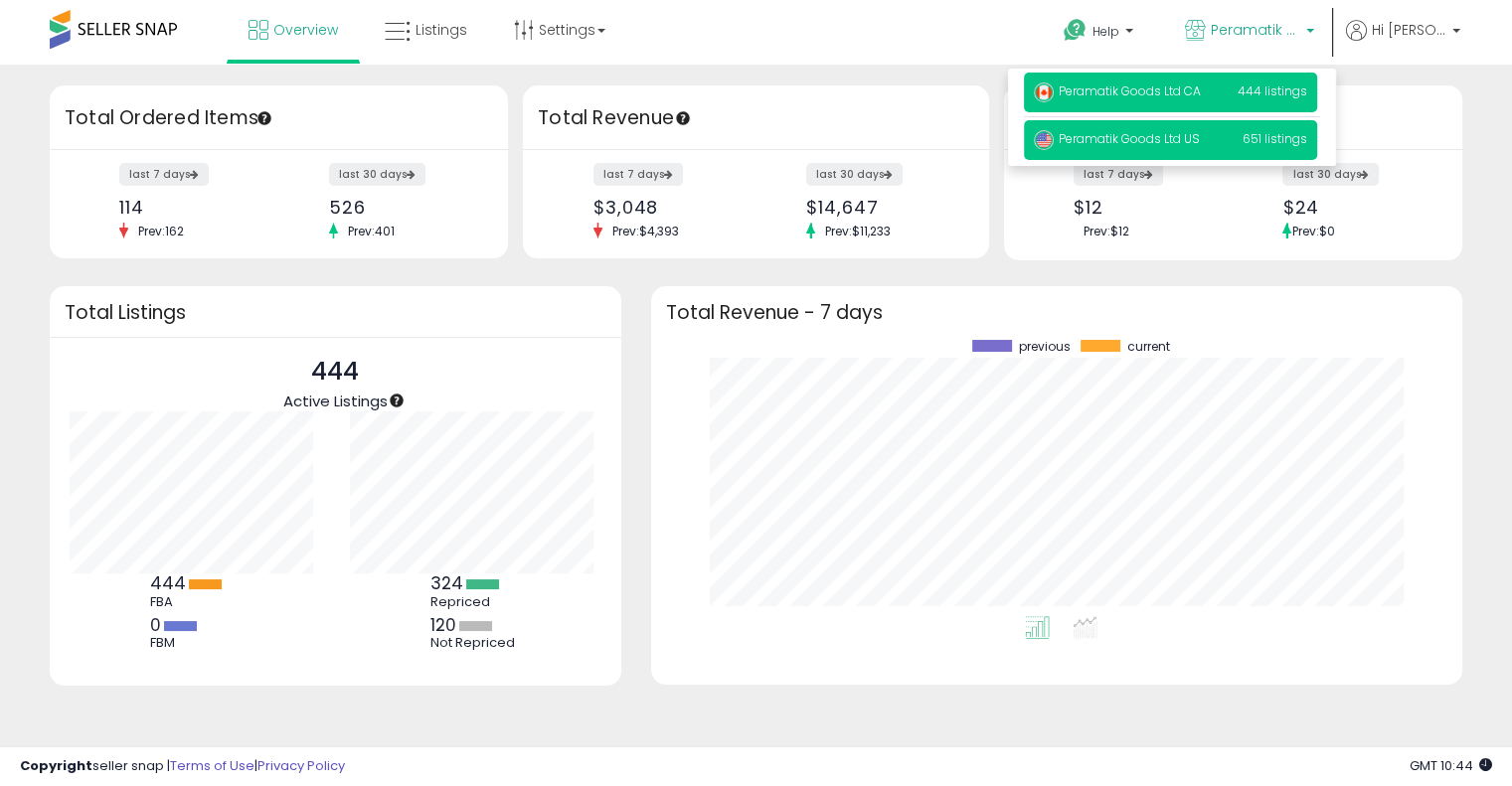 click on "Peramatik Goods Ltd US" at bounding box center [1116, 138] 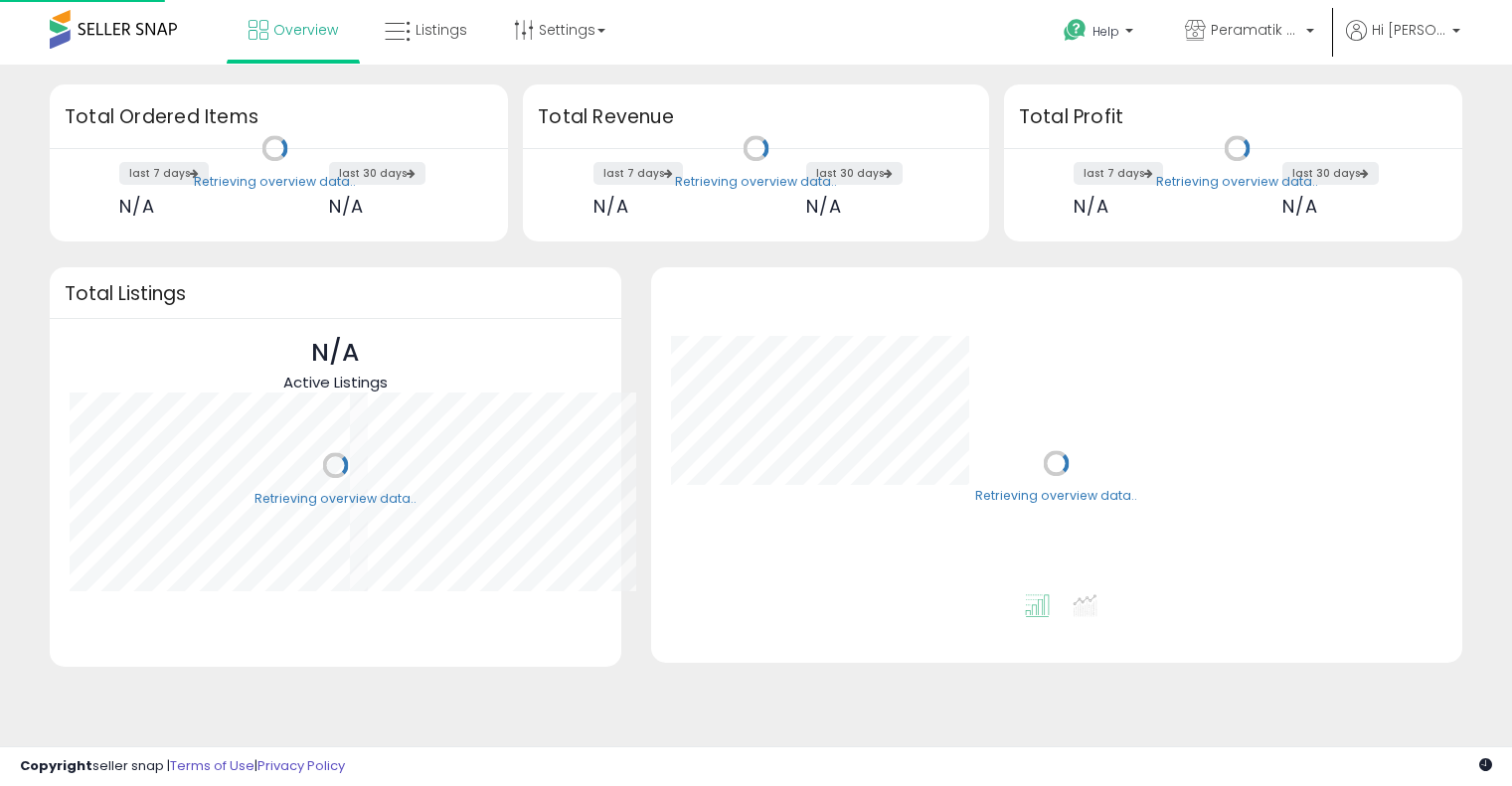 scroll, scrollTop: 0, scrollLeft: 0, axis: both 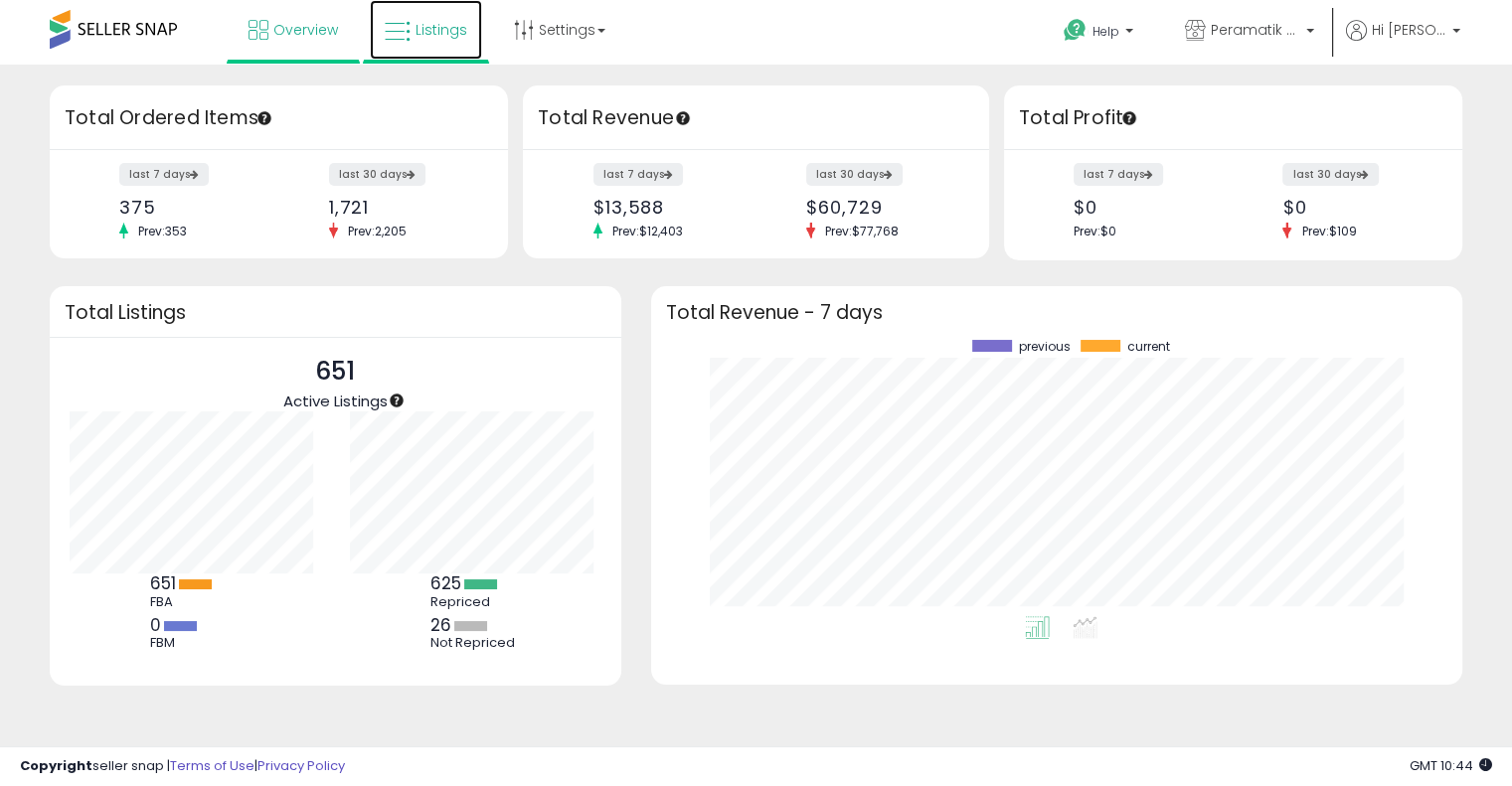 click at bounding box center (398, 32) 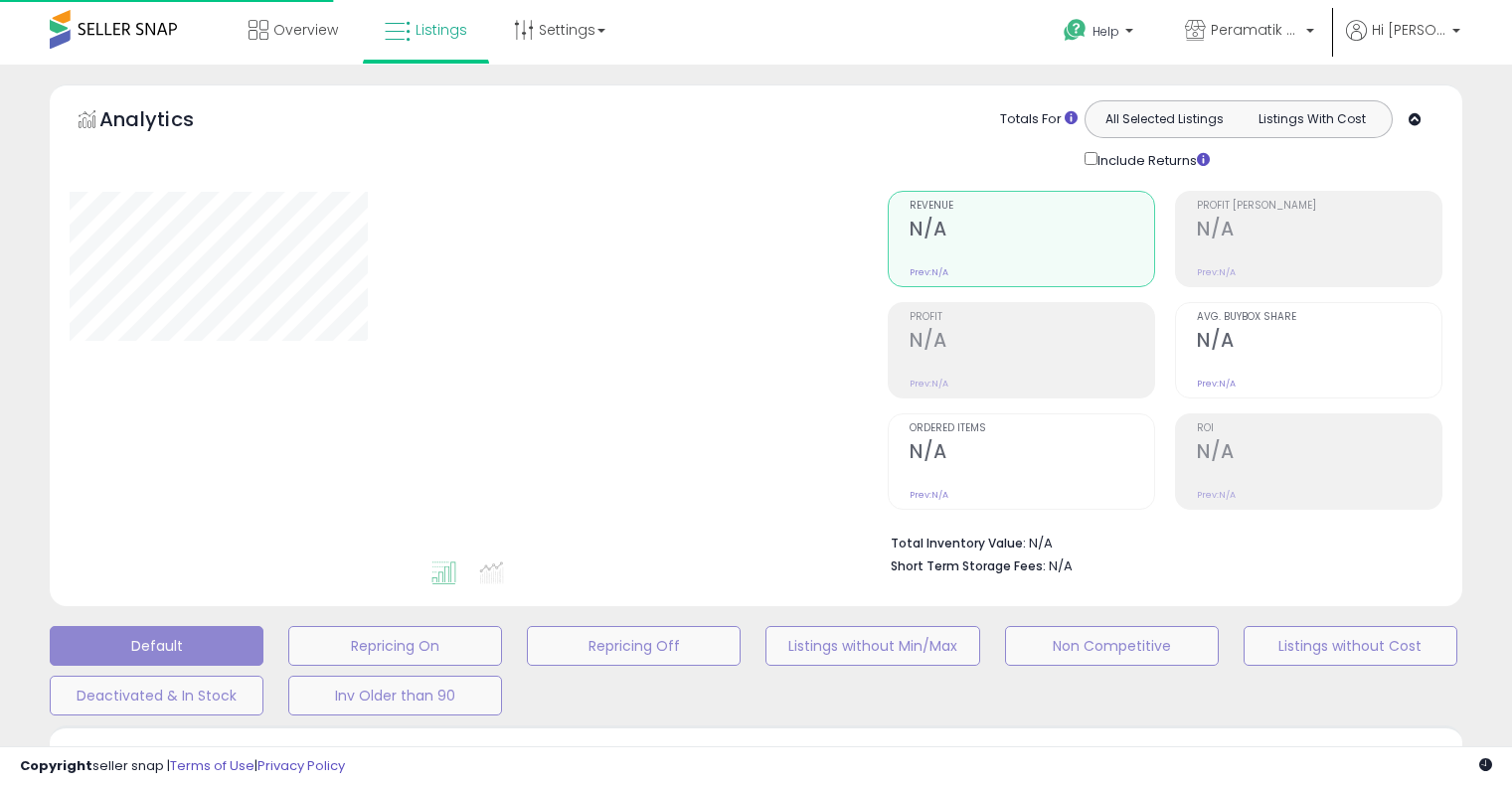 scroll, scrollTop: 0, scrollLeft: 0, axis: both 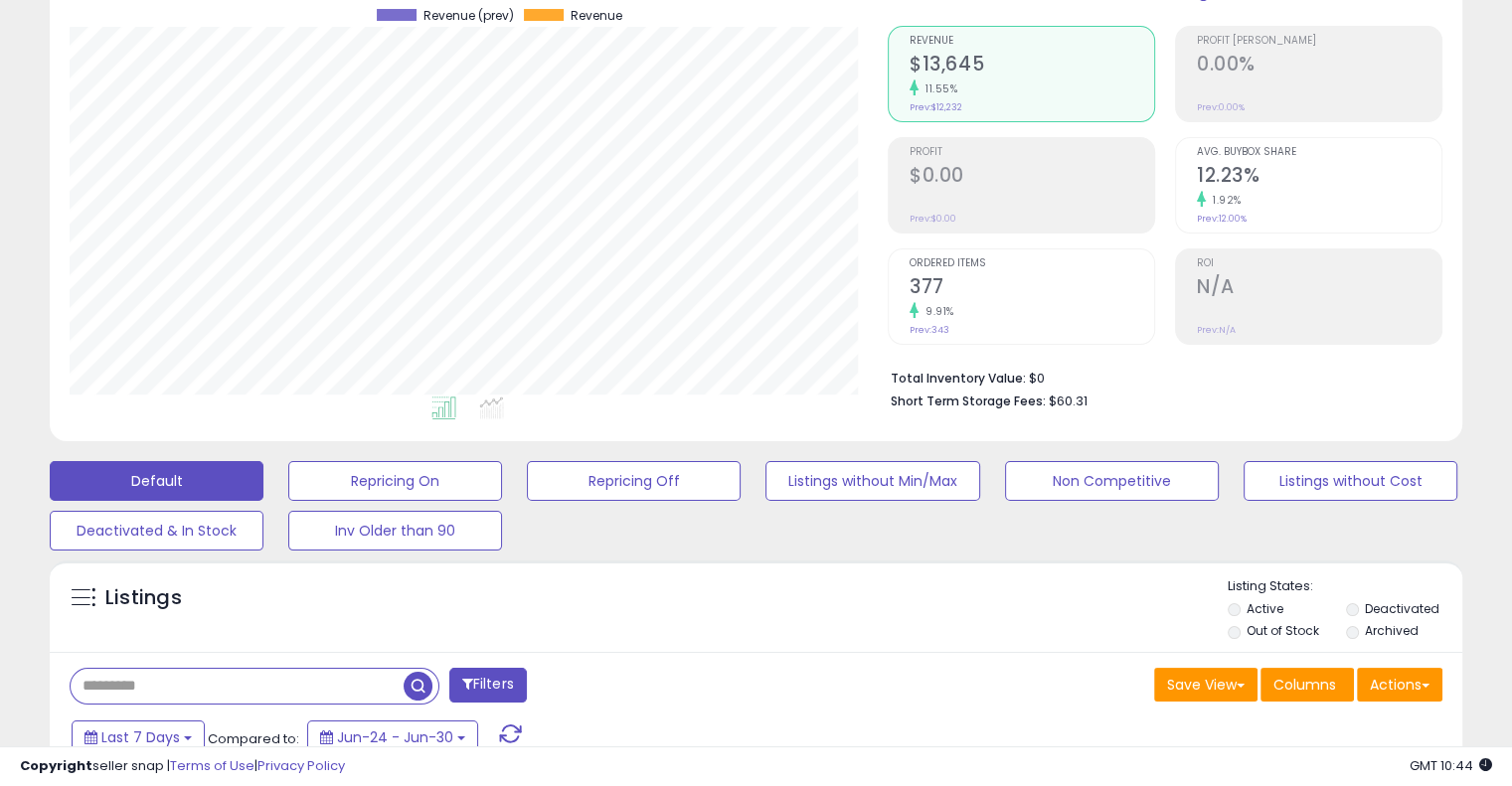 paste on "**********" 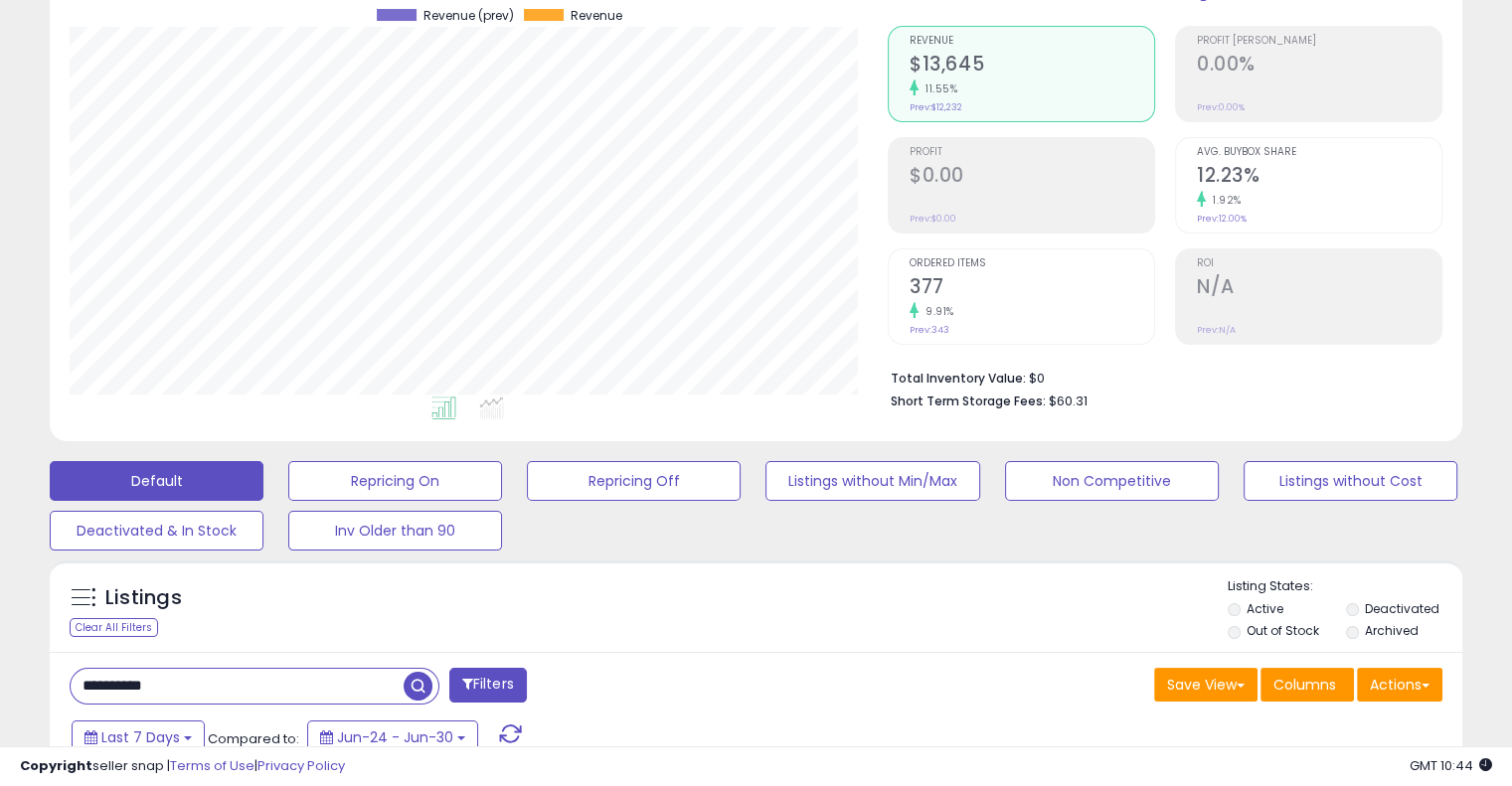 type on "**********" 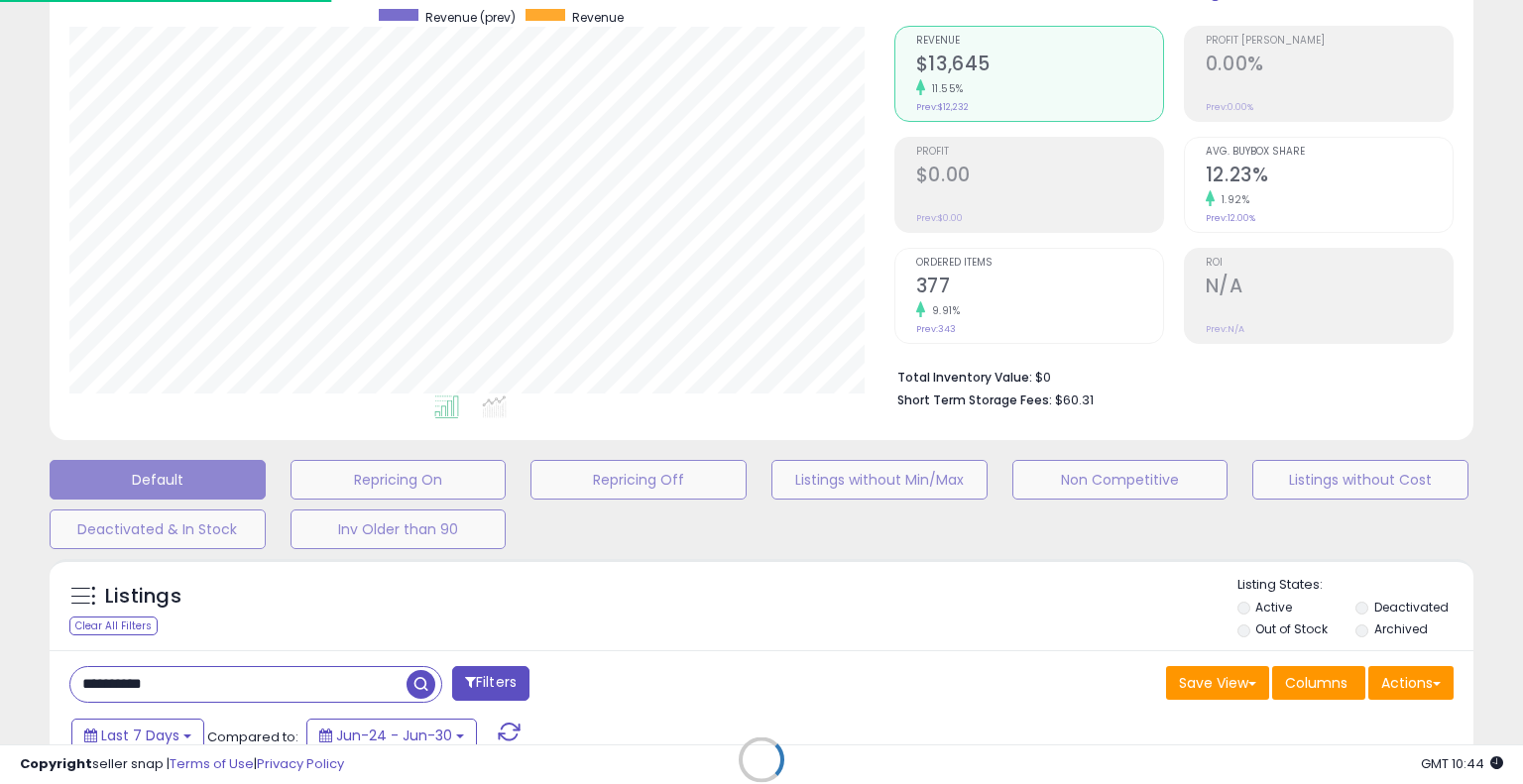 scroll, scrollTop: 990743, scrollLeft: 990712, axis: both 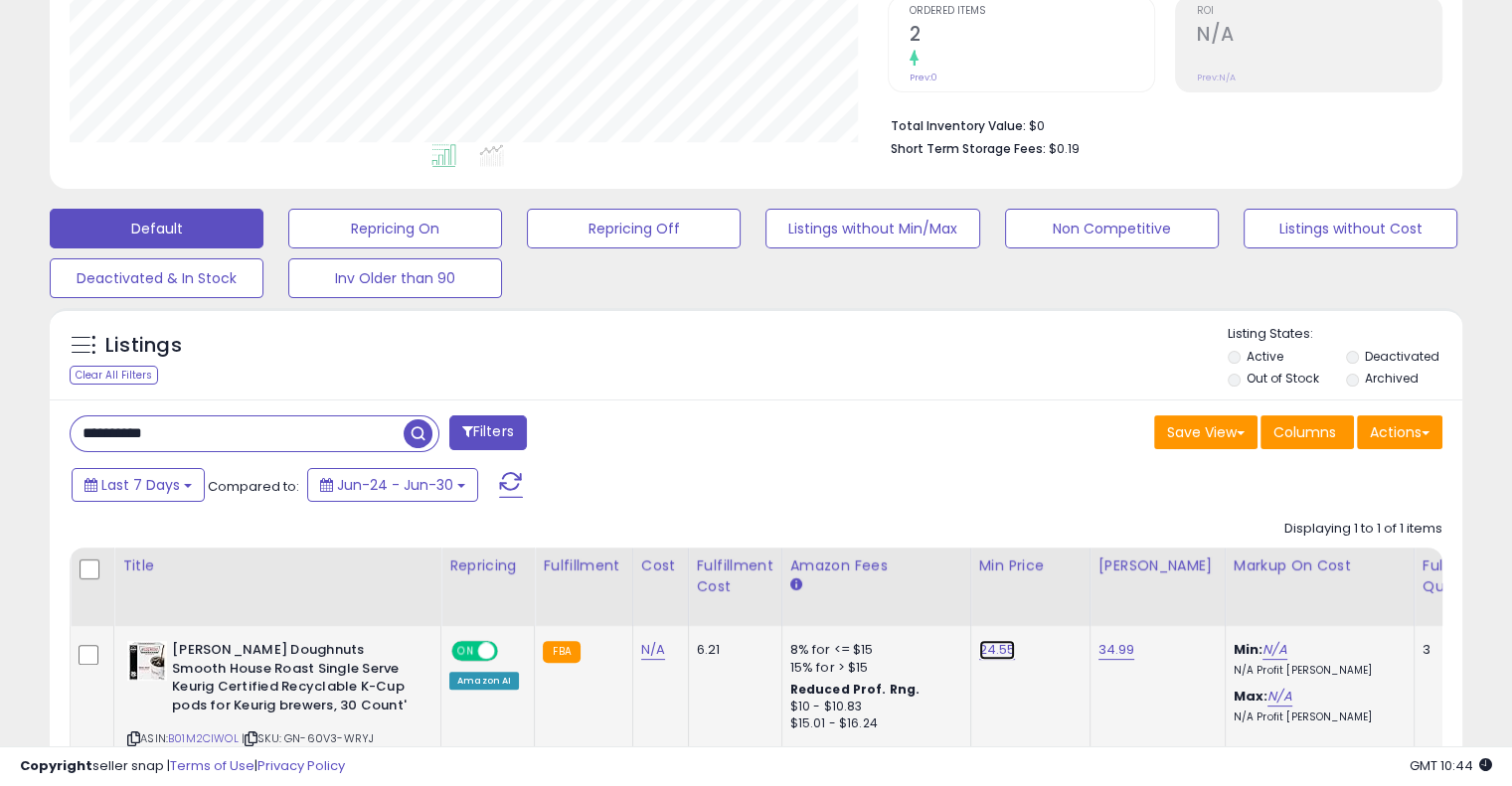 click on "24.55" at bounding box center (997, 650) 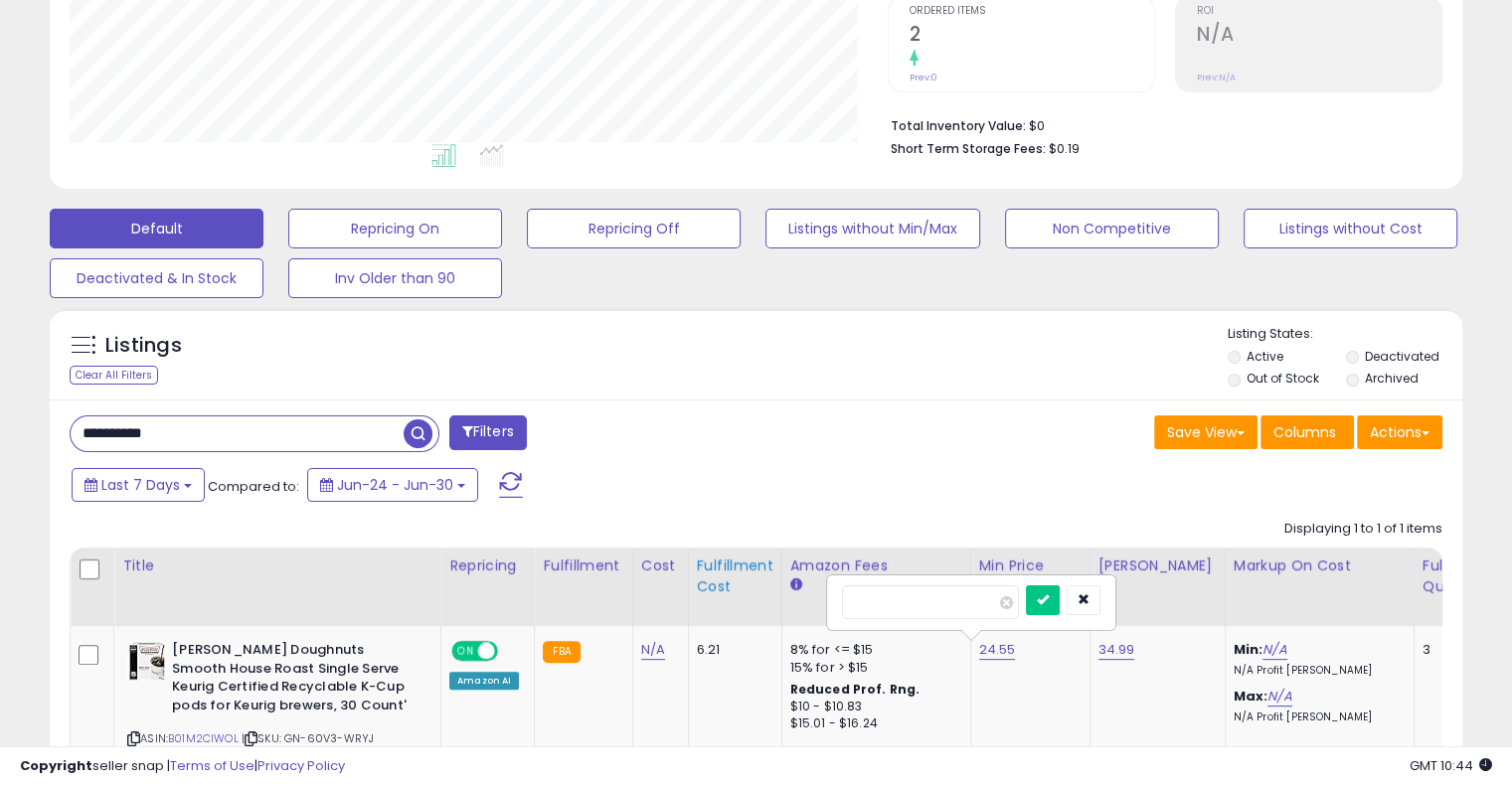 click on "Title
Repricing" at bounding box center [1583, 666] 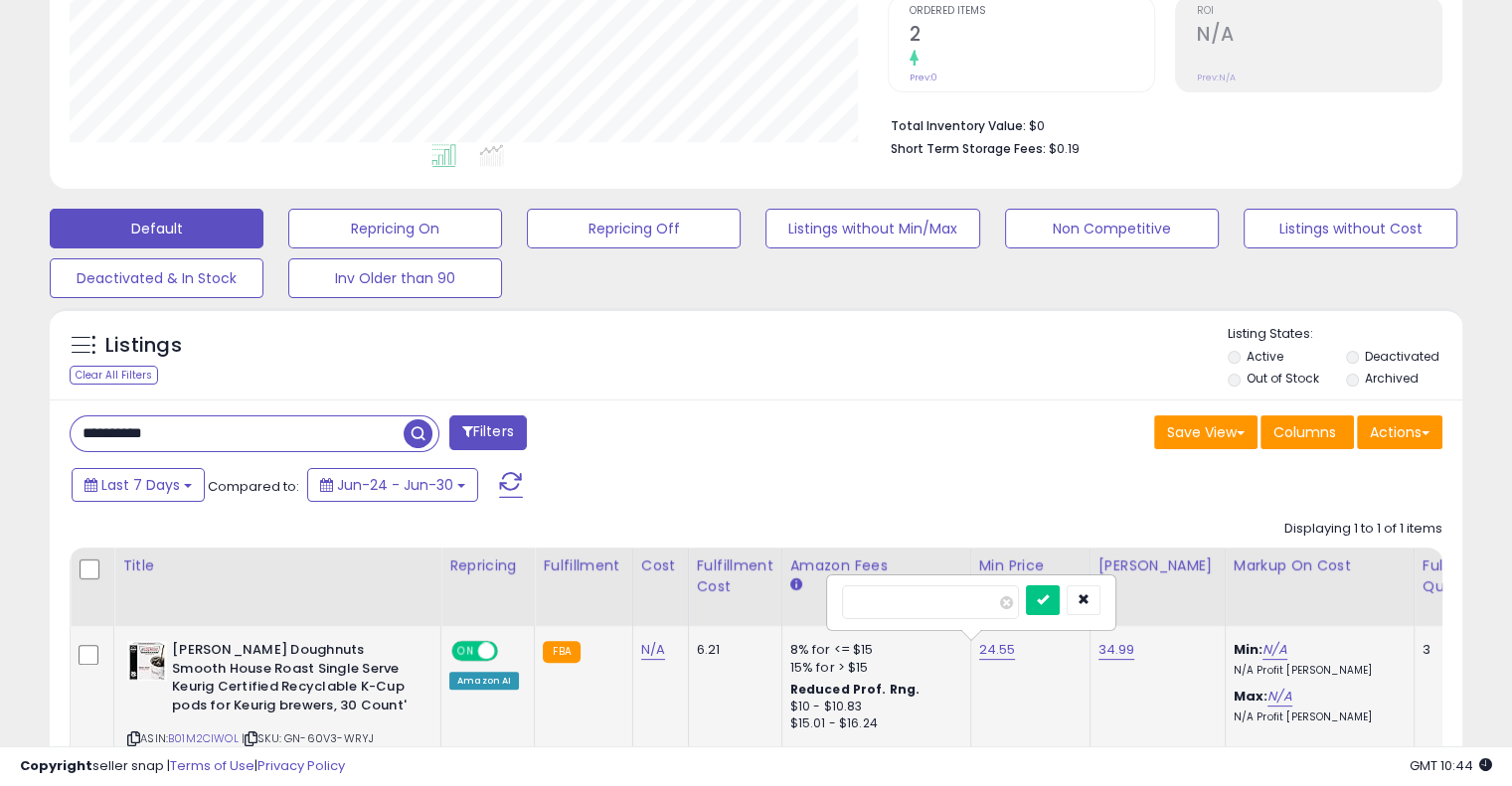type on "**" 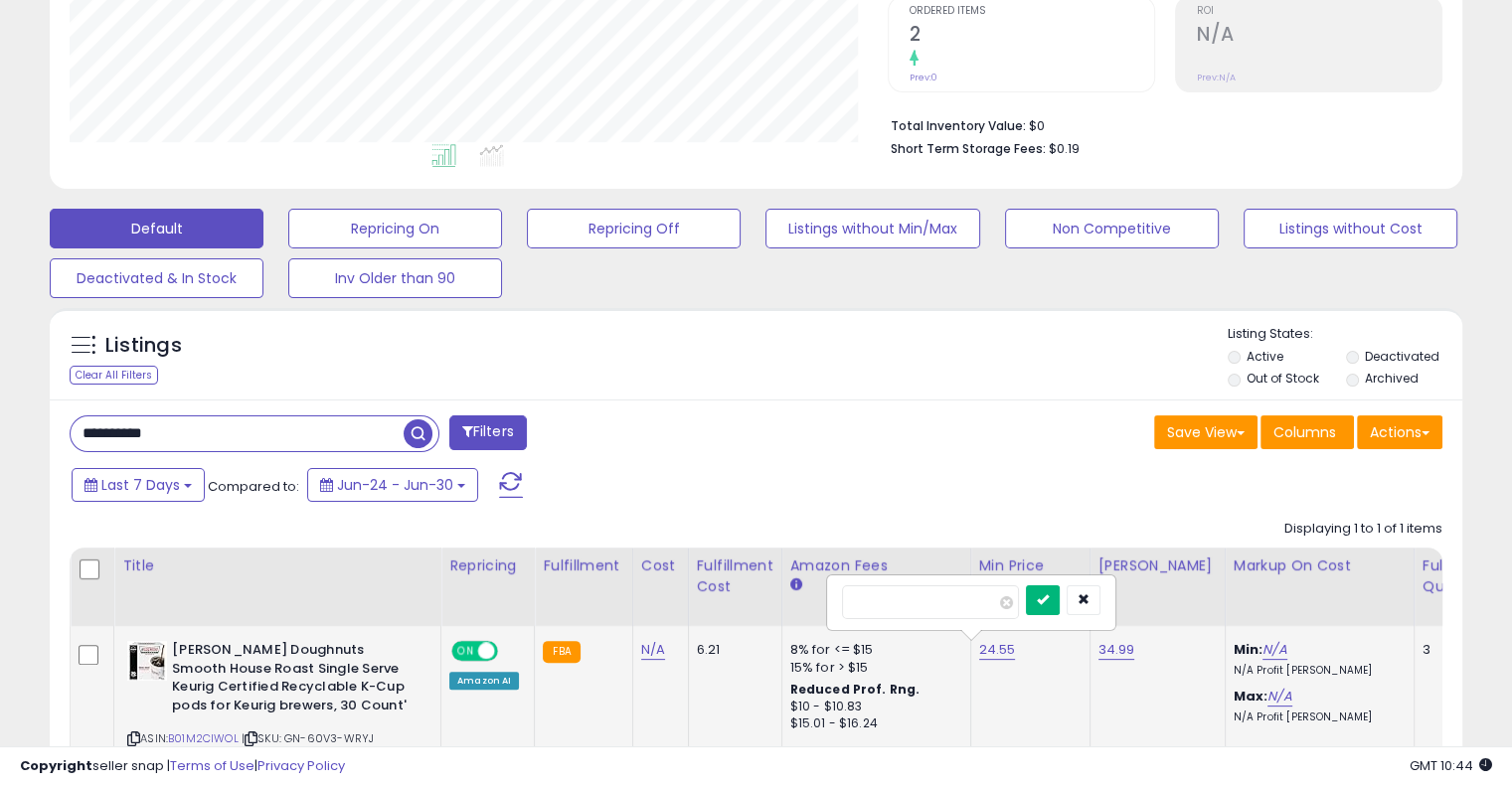 drag, startPoint x: 1071, startPoint y: 605, endPoint x: 1067, endPoint y: 635, distance: 30.265492 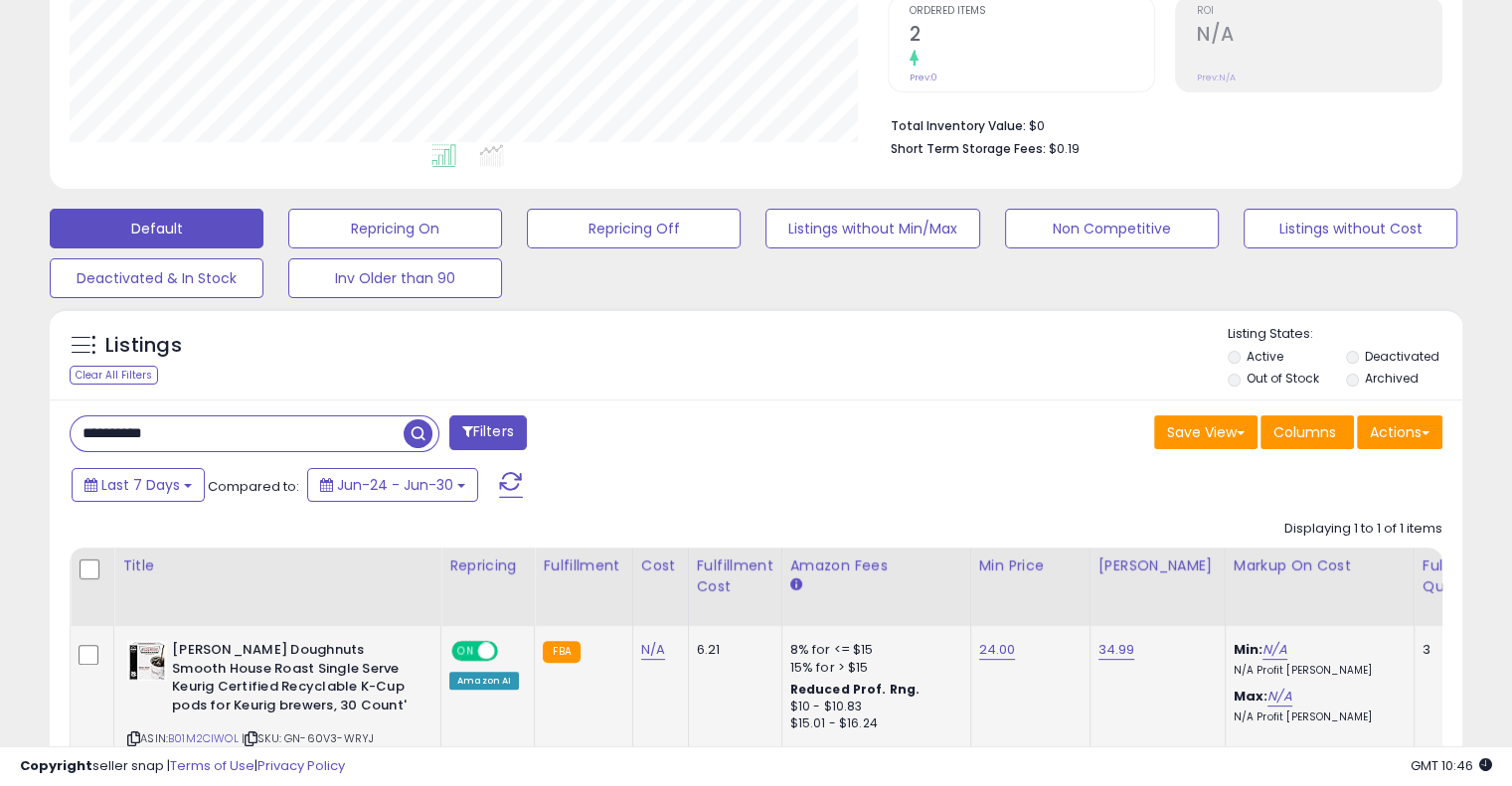 click on "**********" at bounding box center [237, 433] 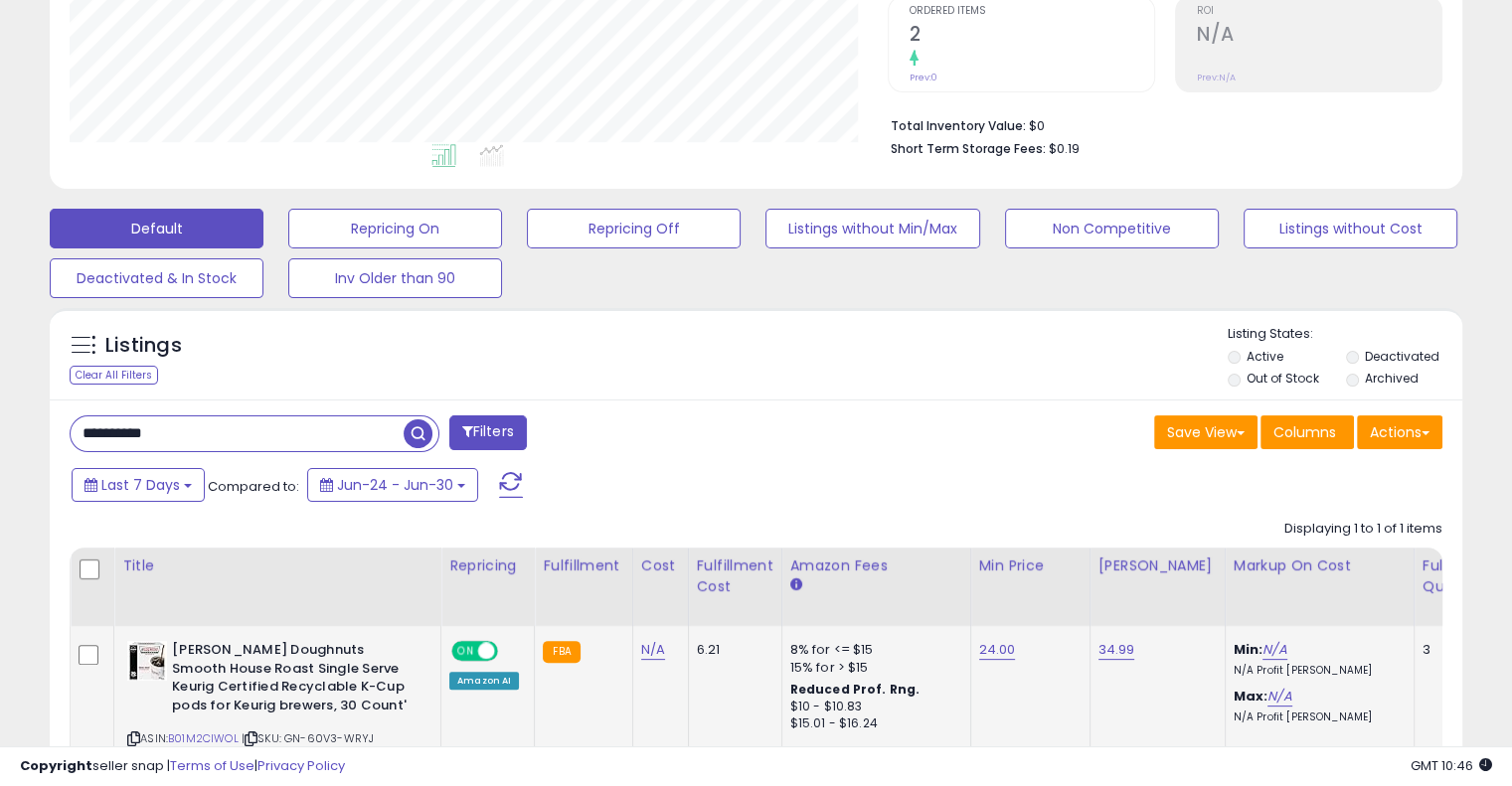 click on "**********" at bounding box center [237, 433] 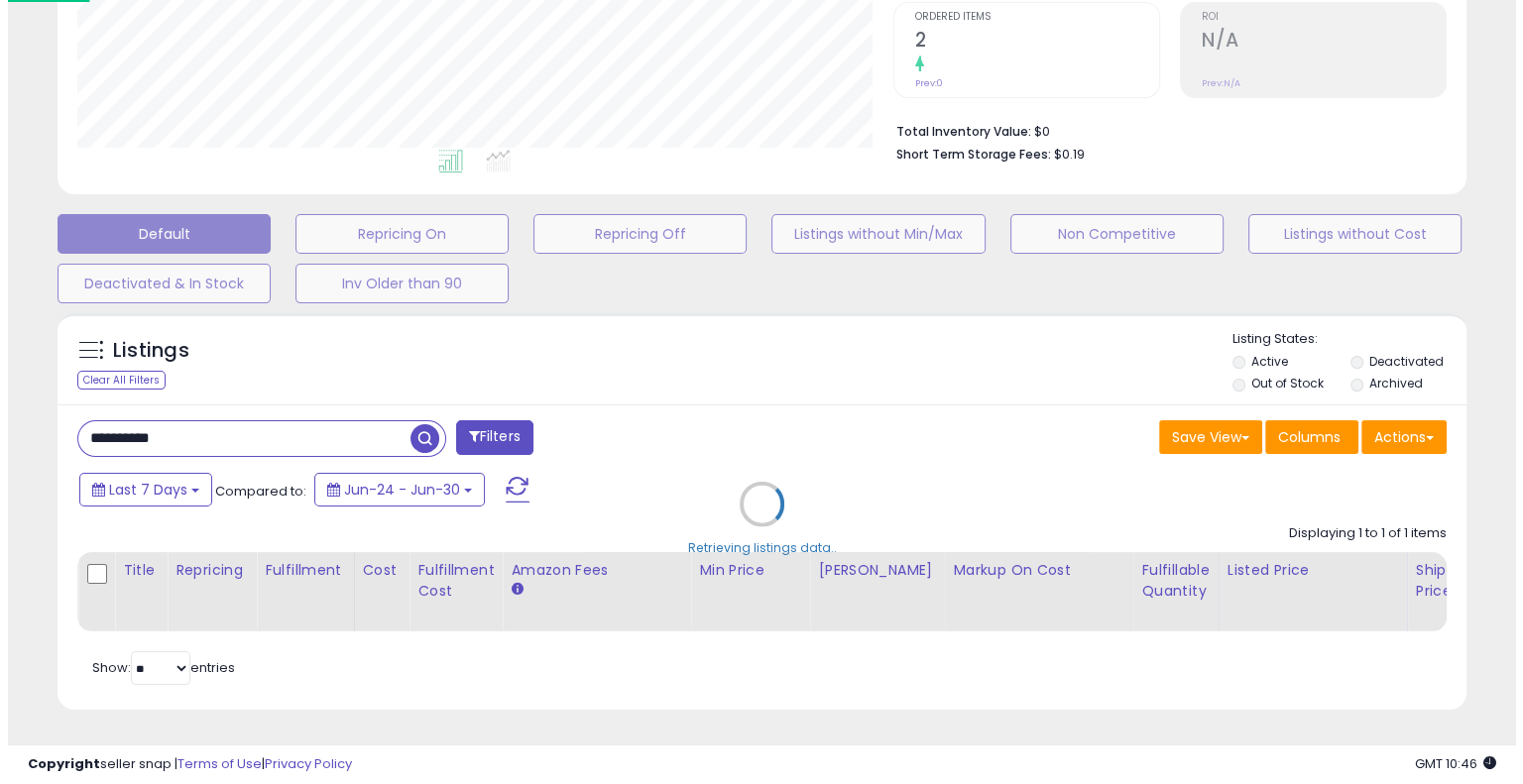 scroll, scrollTop: 990743, scrollLeft: 990712, axis: both 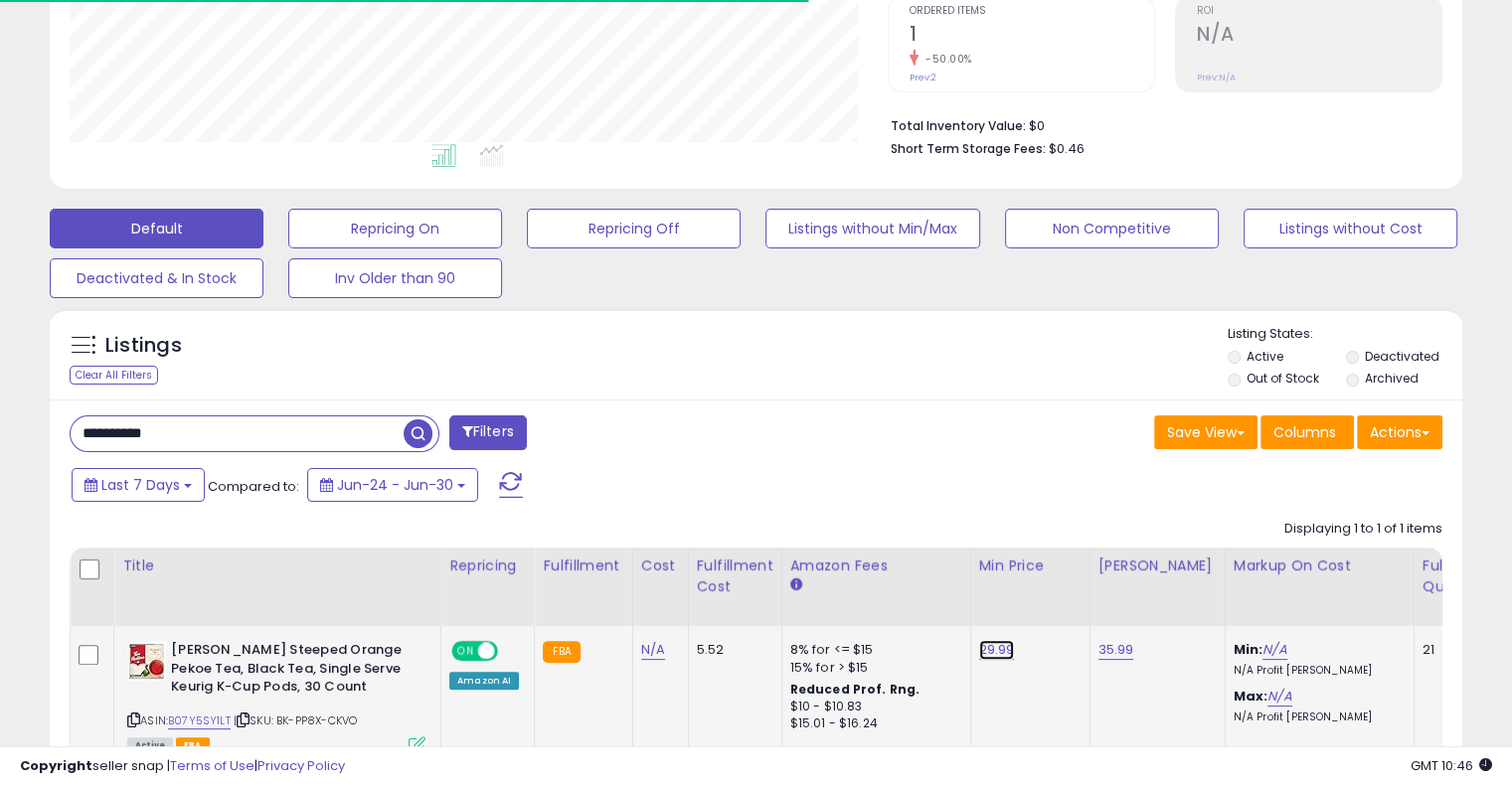click on "29.99" at bounding box center [997, 650] 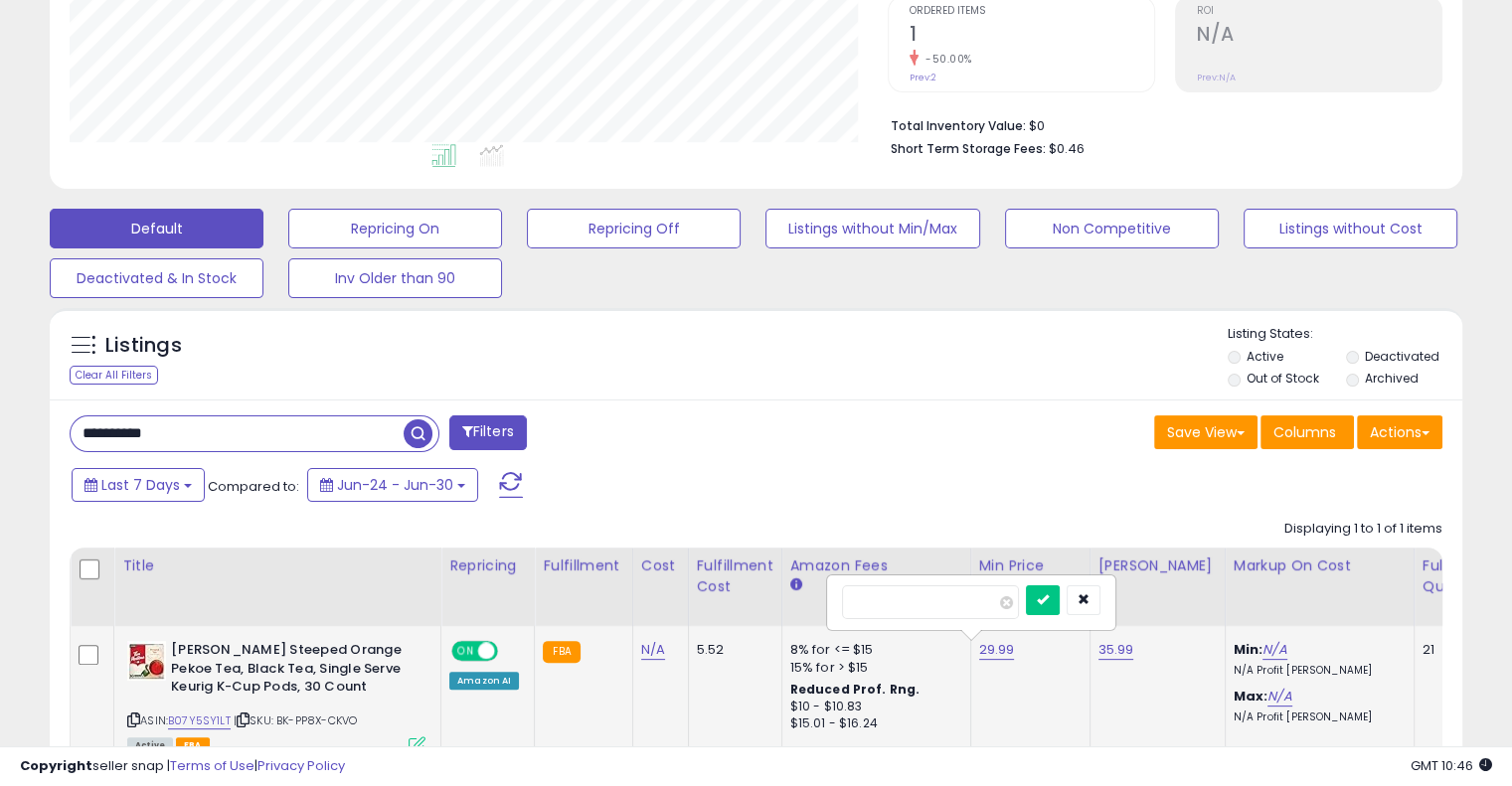 drag, startPoint x: 892, startPoint y: 601, endPoint x: 827, endPoint y: 583, distance: 67.44627 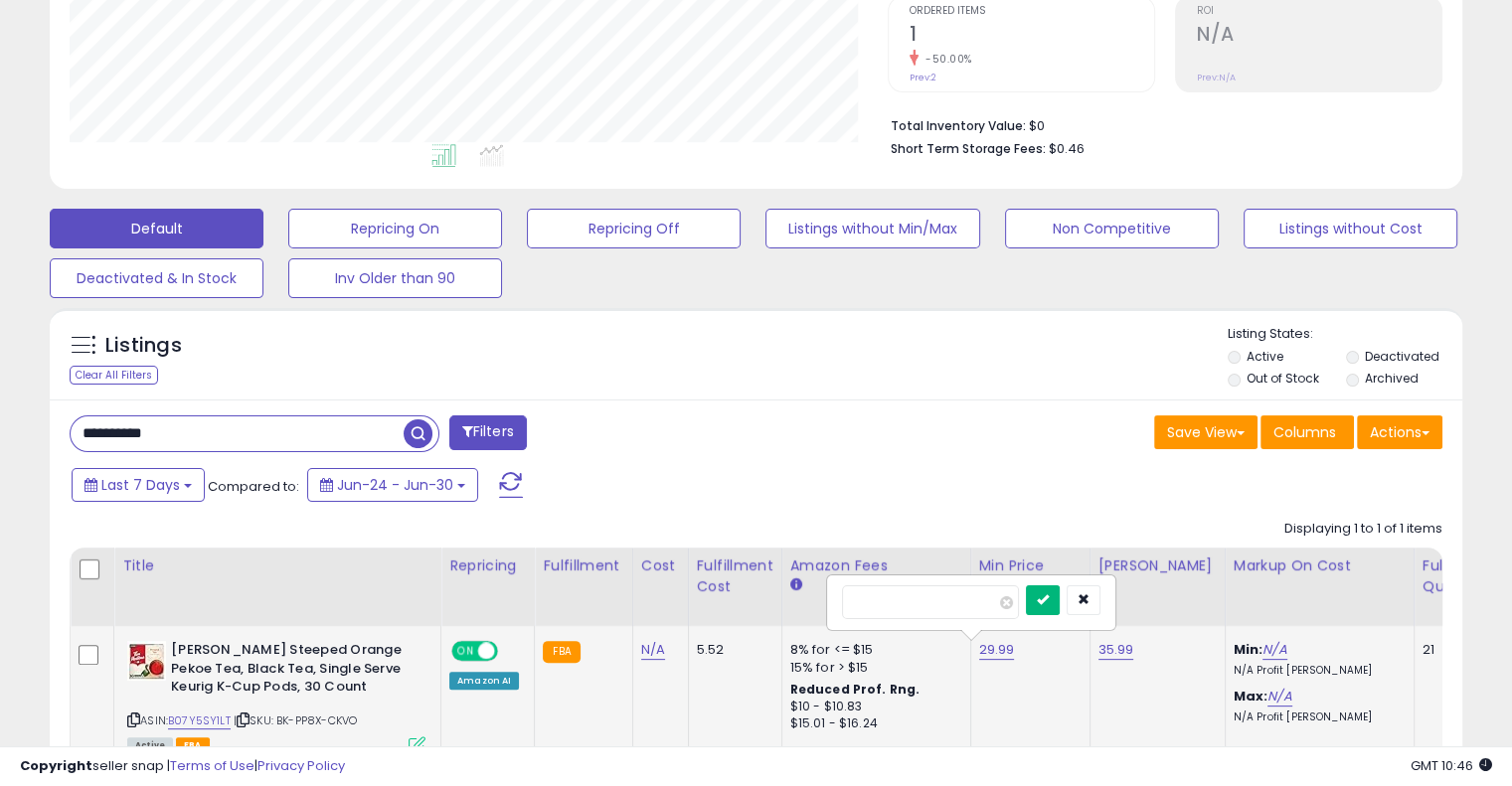 type on "*****" 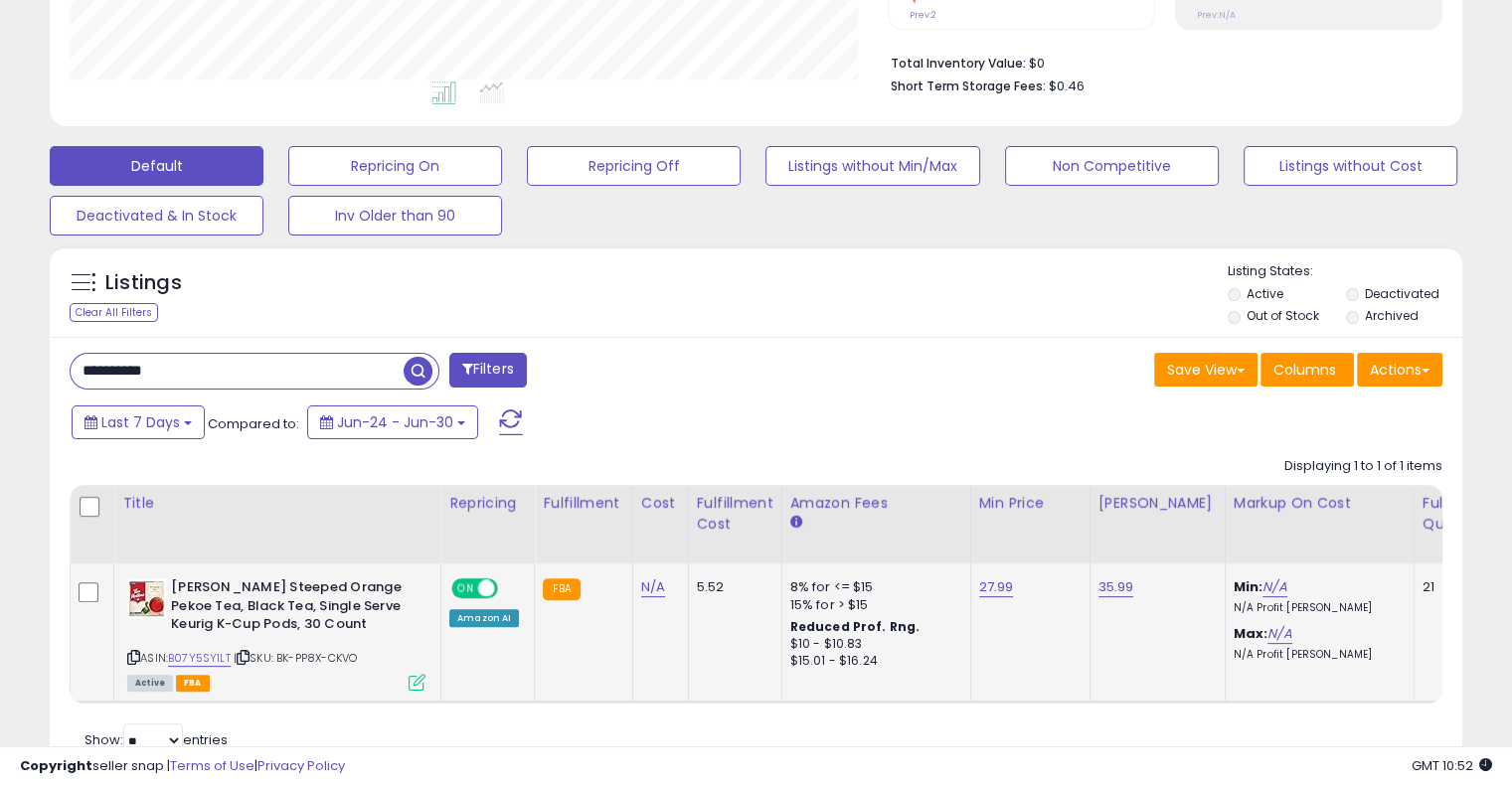scroll, scrollTop: 564, scrollLeft: 0, axis: vertical 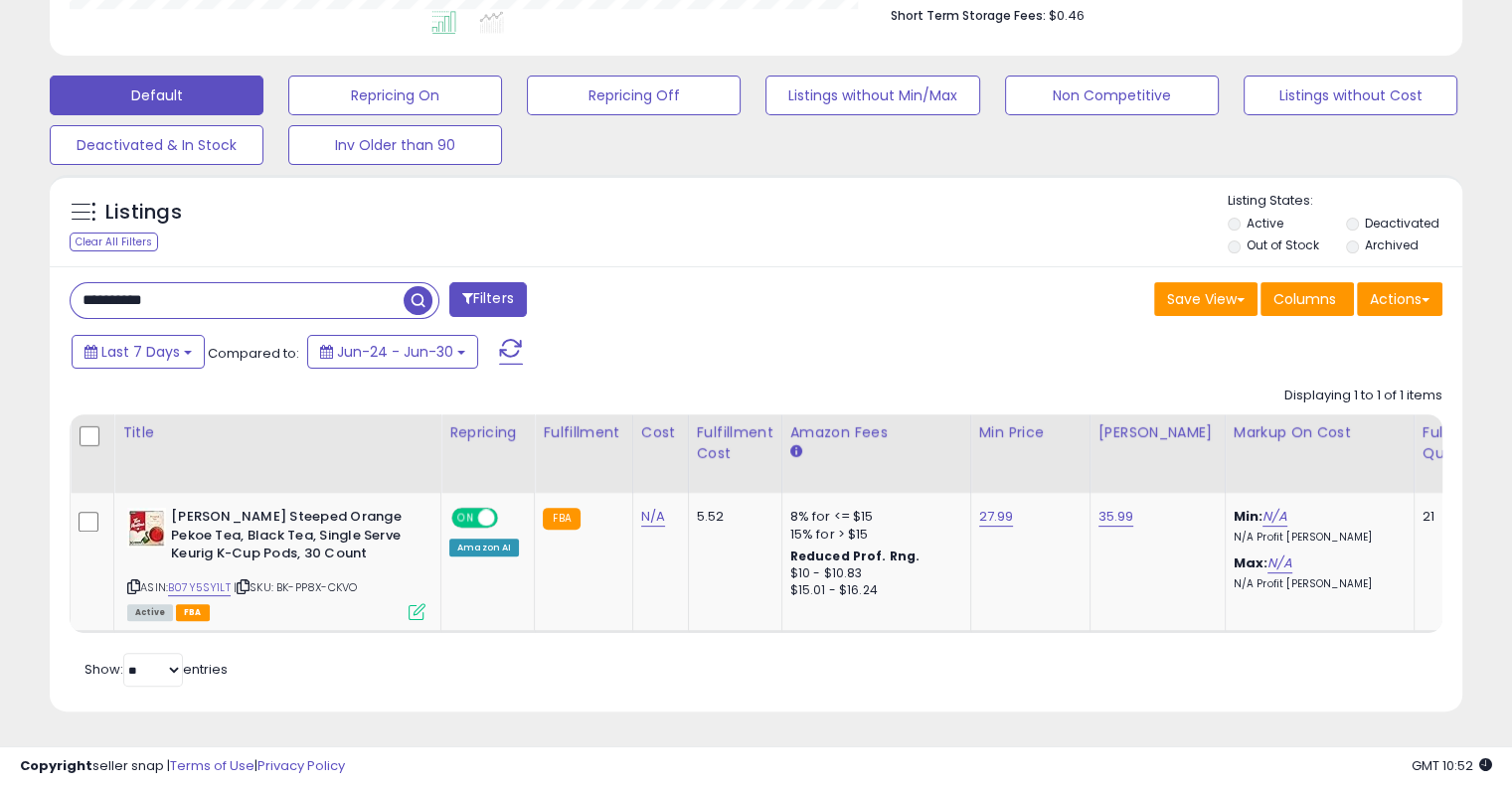 click on "**********" at bounding box center (237, 300) 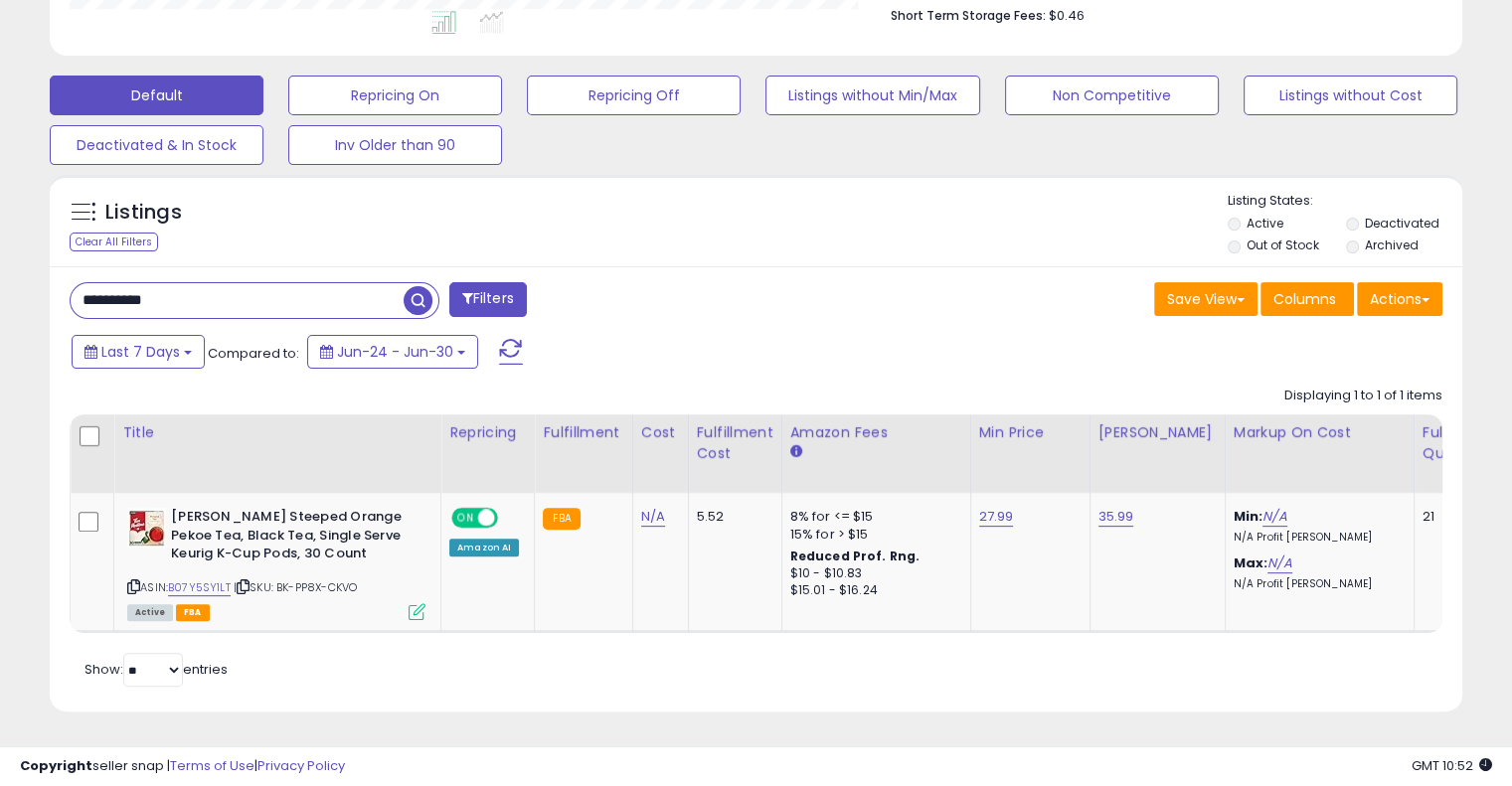 paste 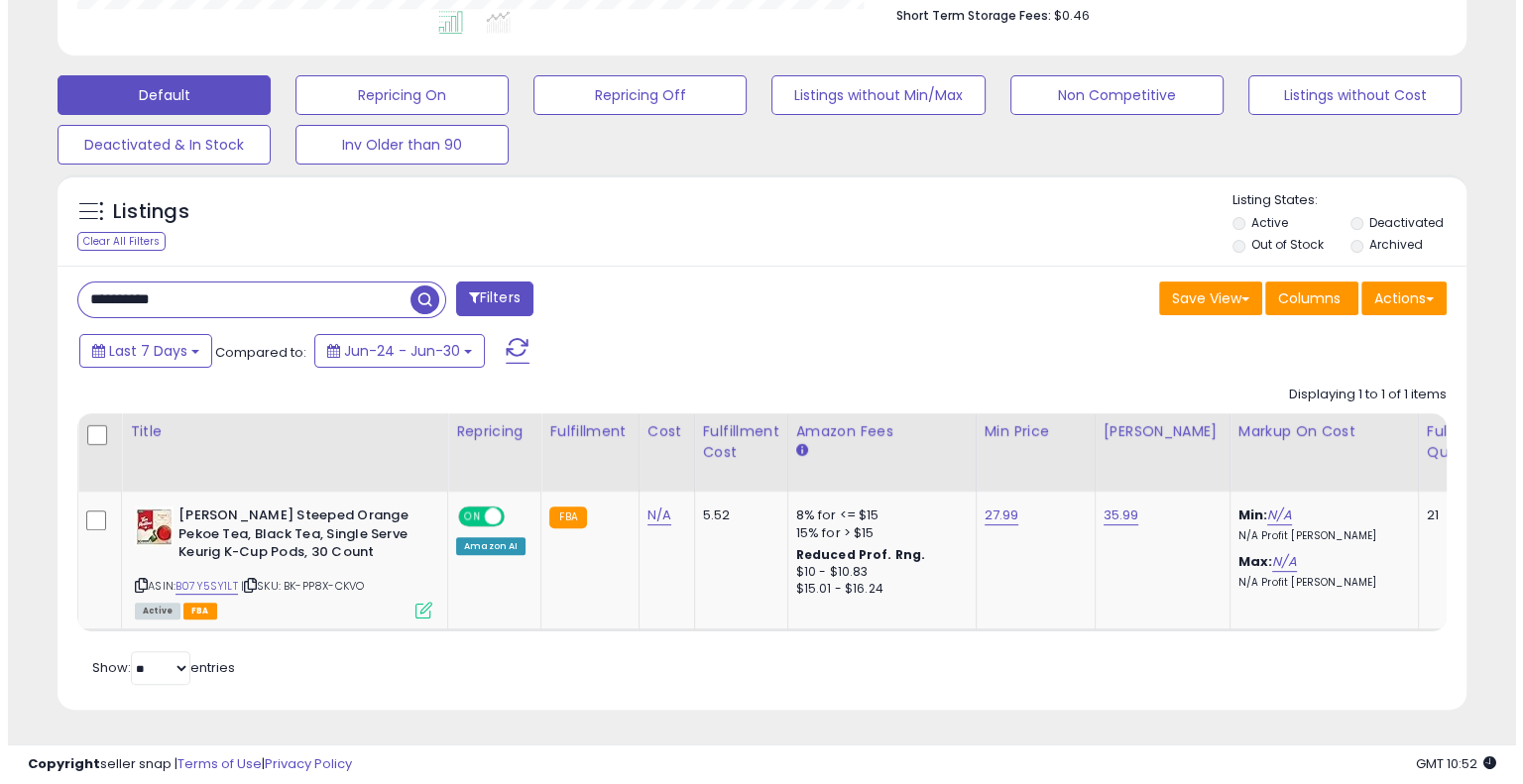 scroll, scrollTop: 424, scrollLeft: 0, axis: vertical 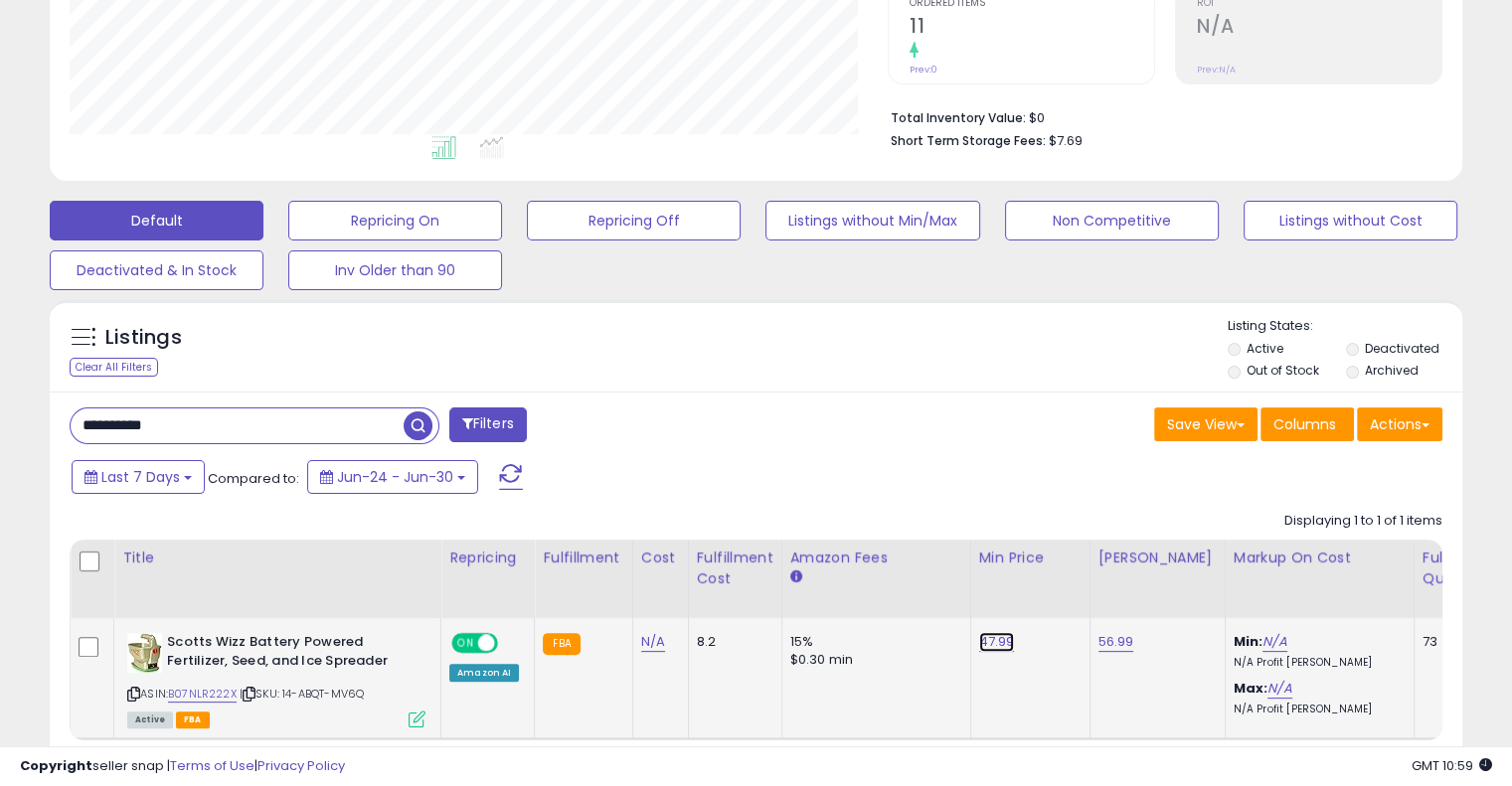 click on "47.99" at bounding box center (997, 642) 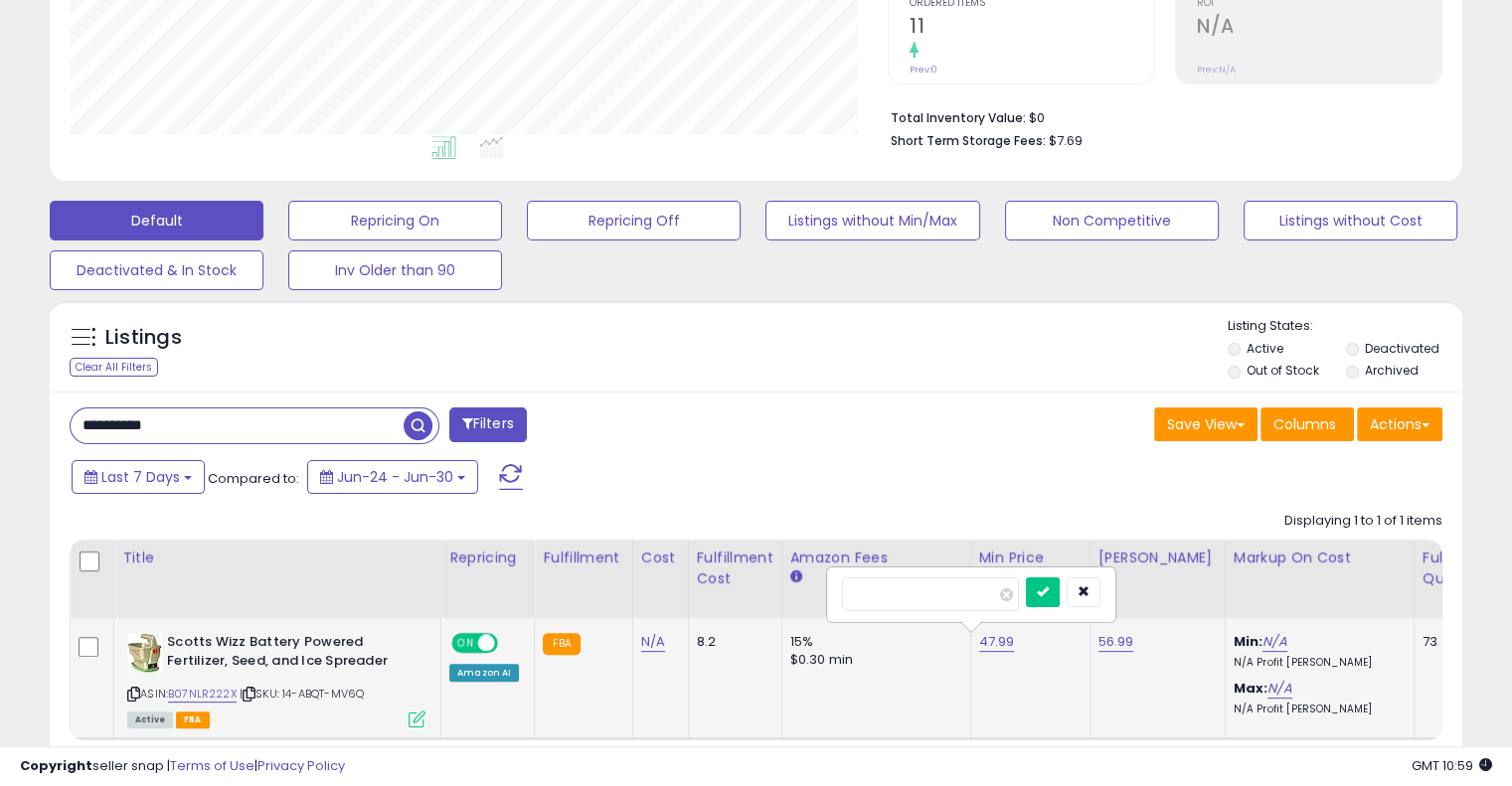 type on "*" 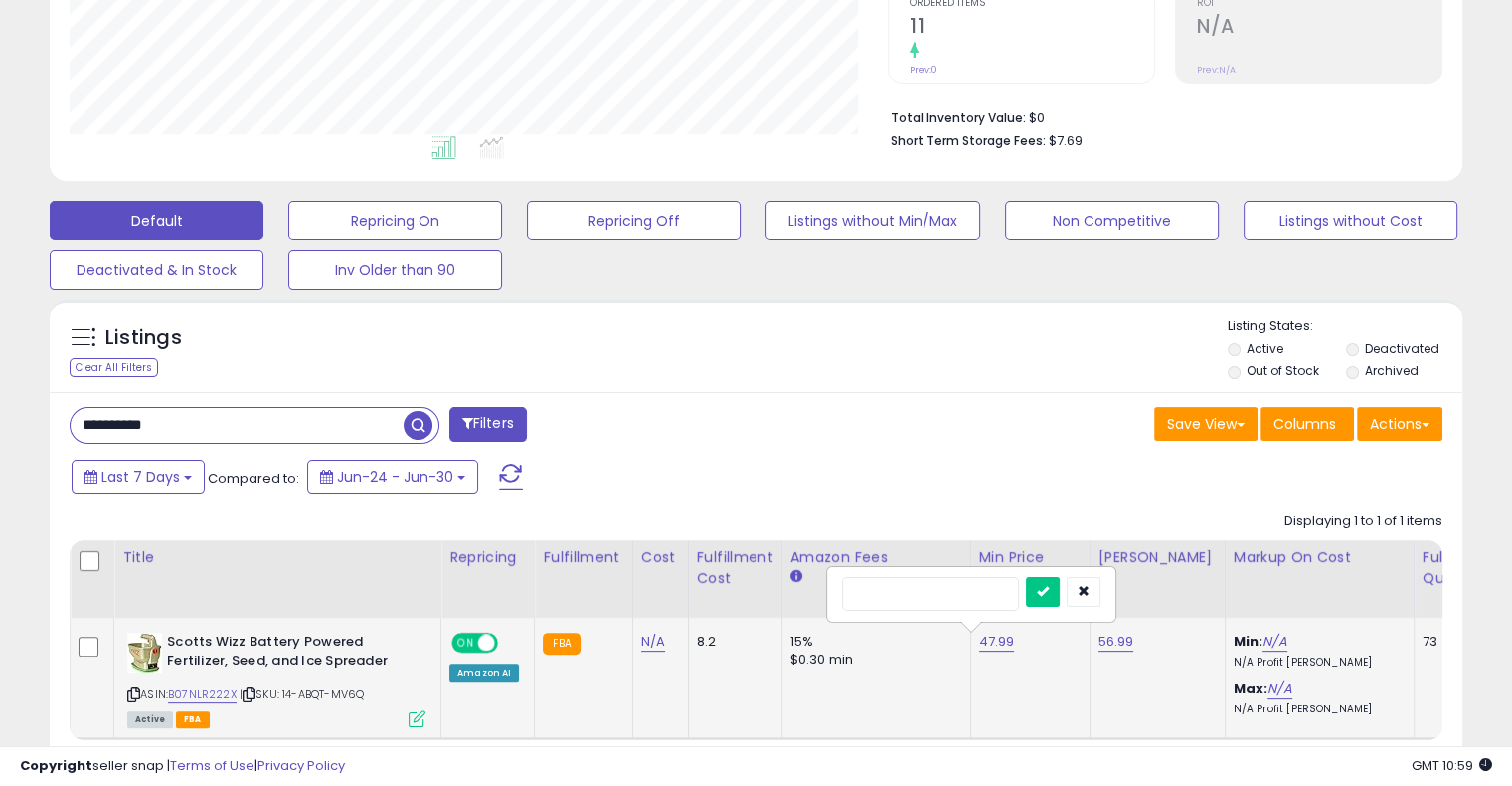 type on "*" 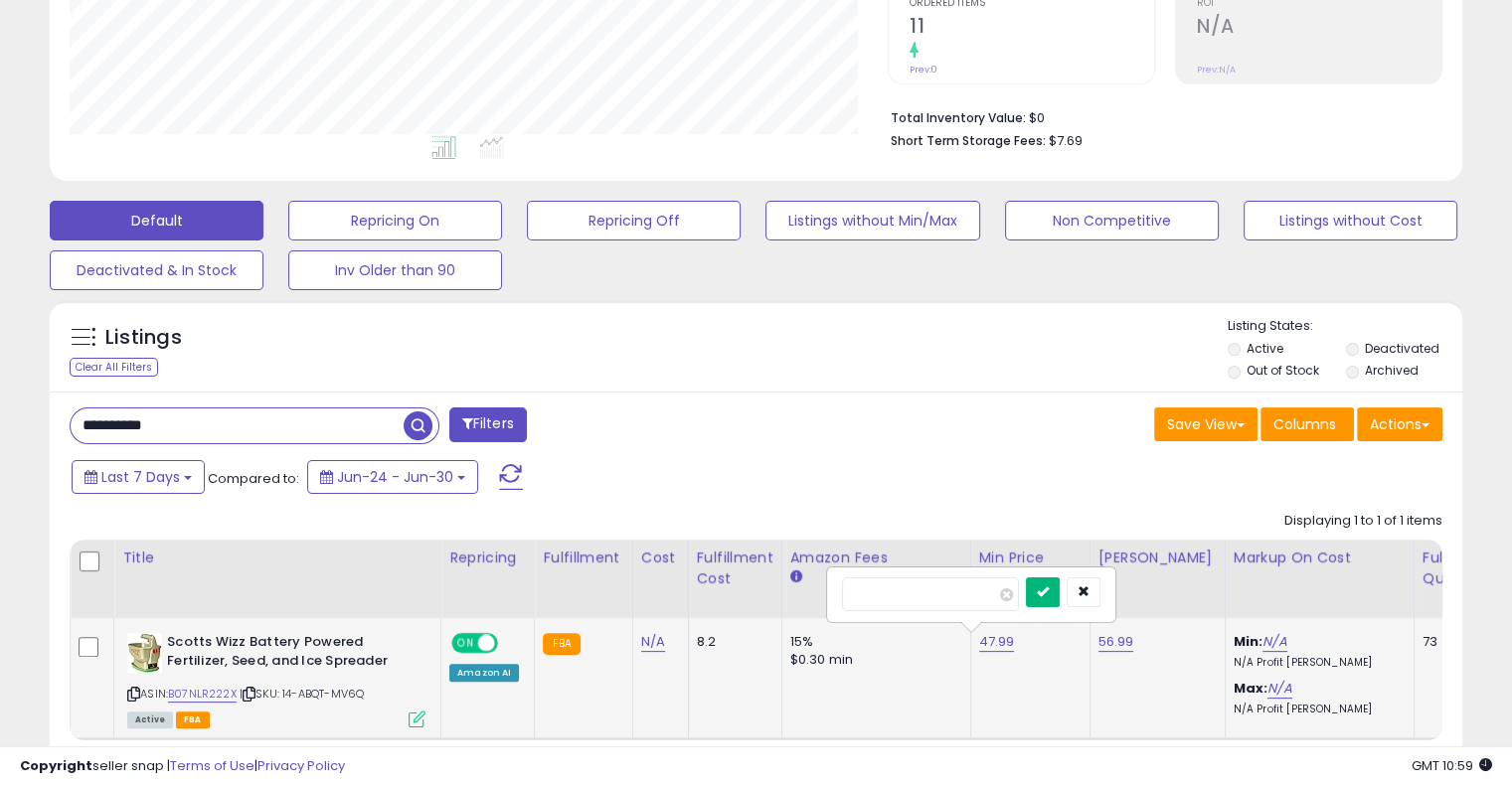 type on "*****" 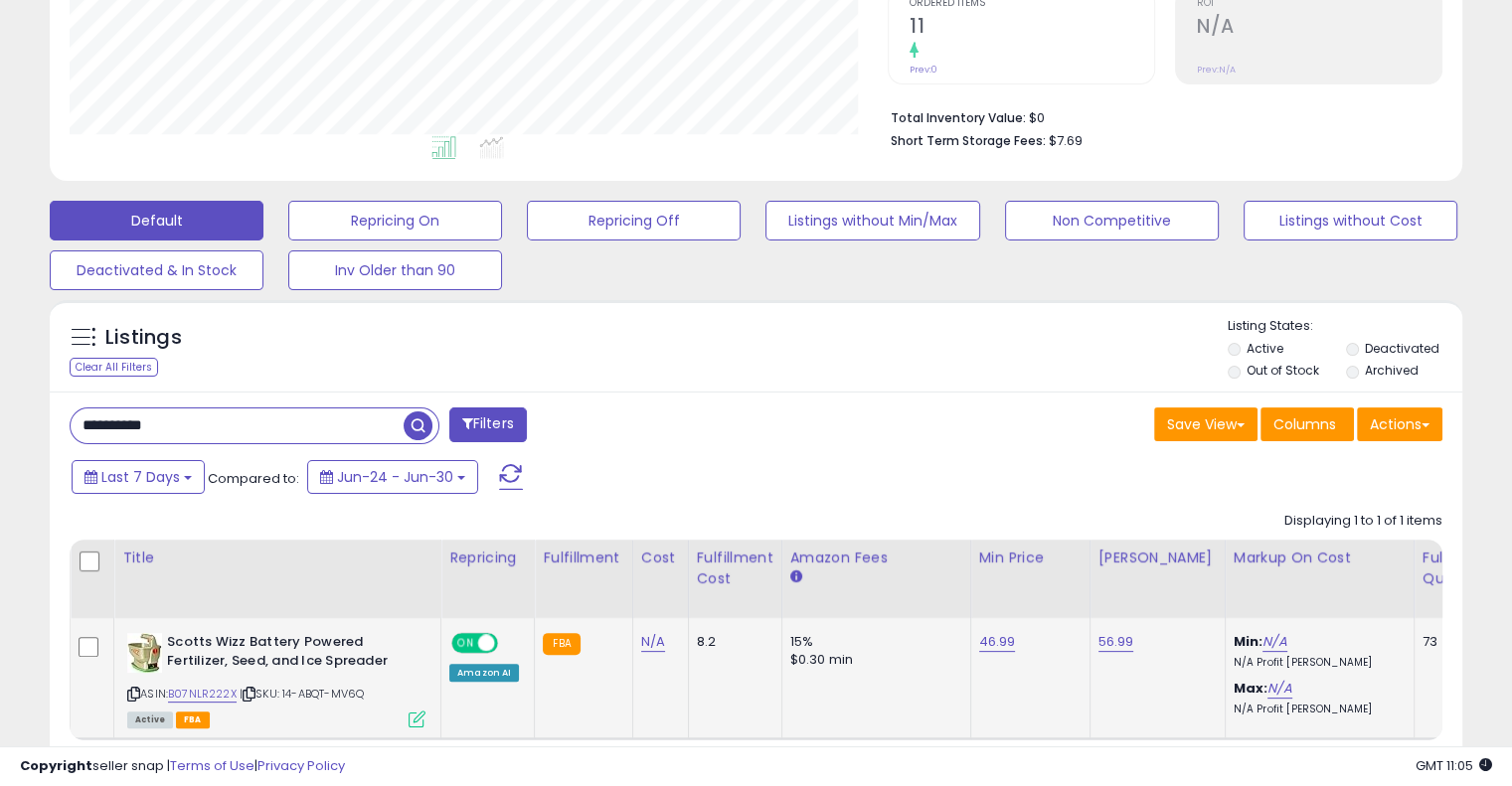 click on "**********" at bounding box center (237, 425) 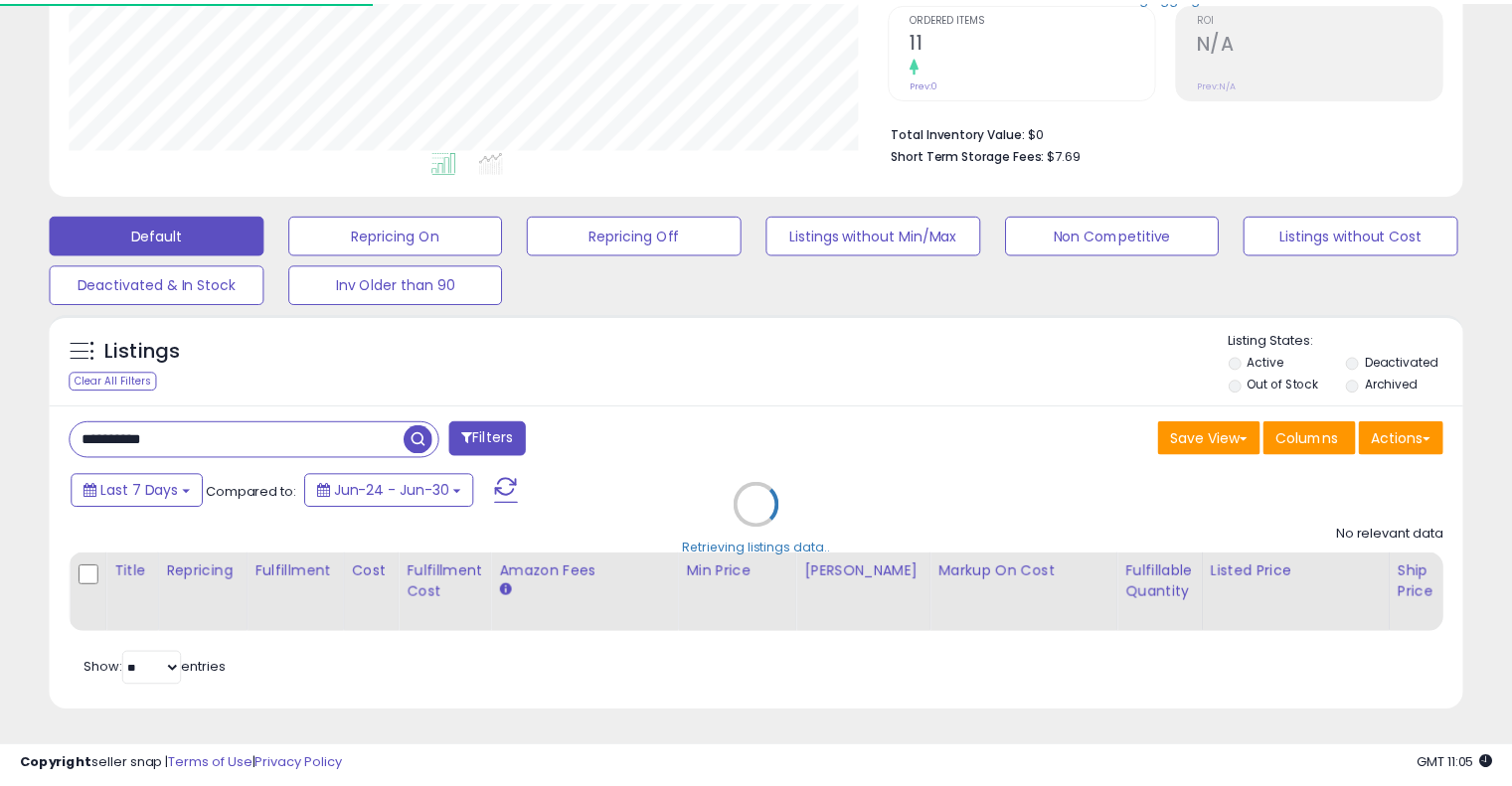 scroll, scrollTop: 406, scrollLeft: 817, axis: both 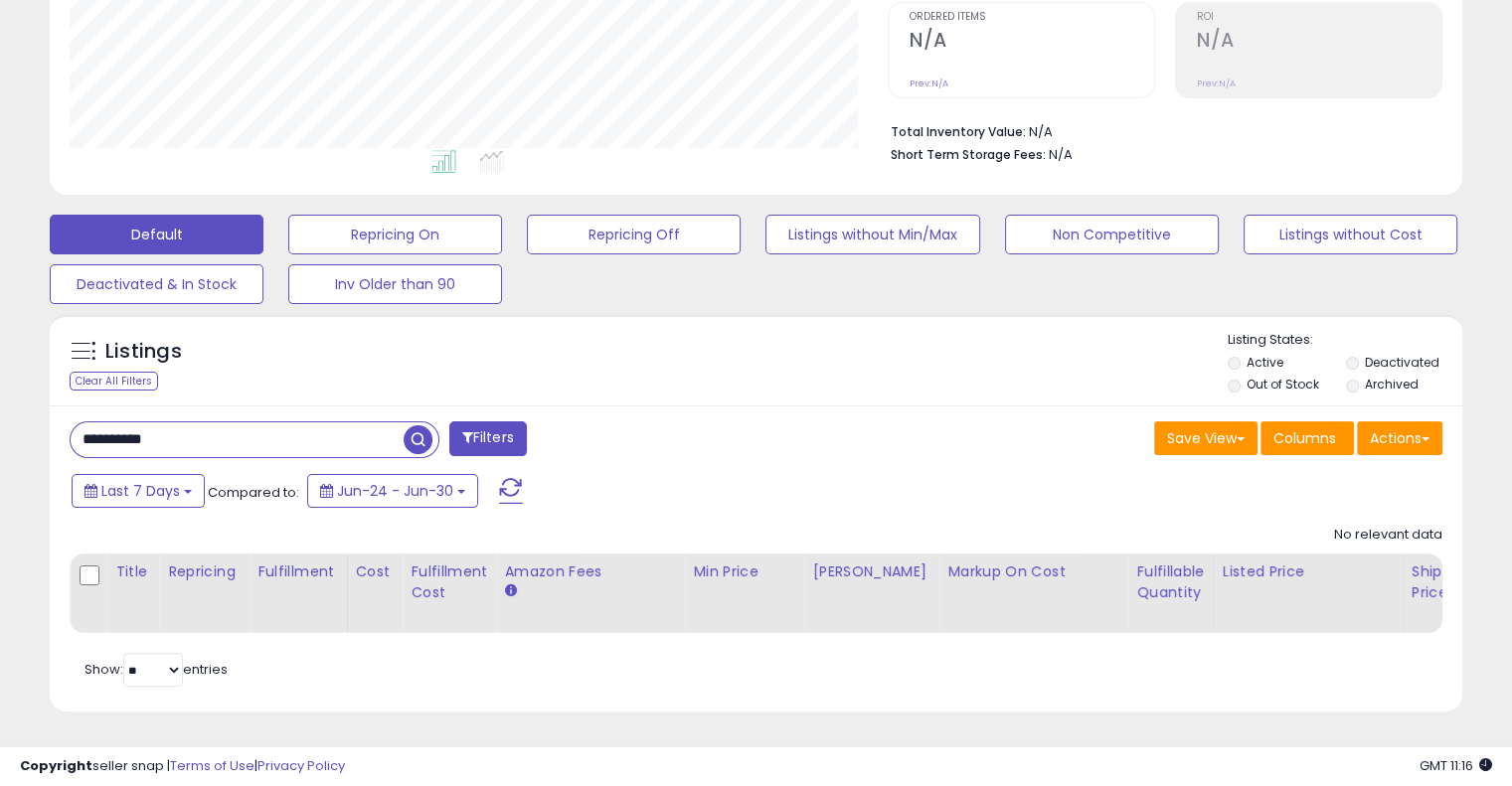 click on "**********" at bounding box center (756, 558) 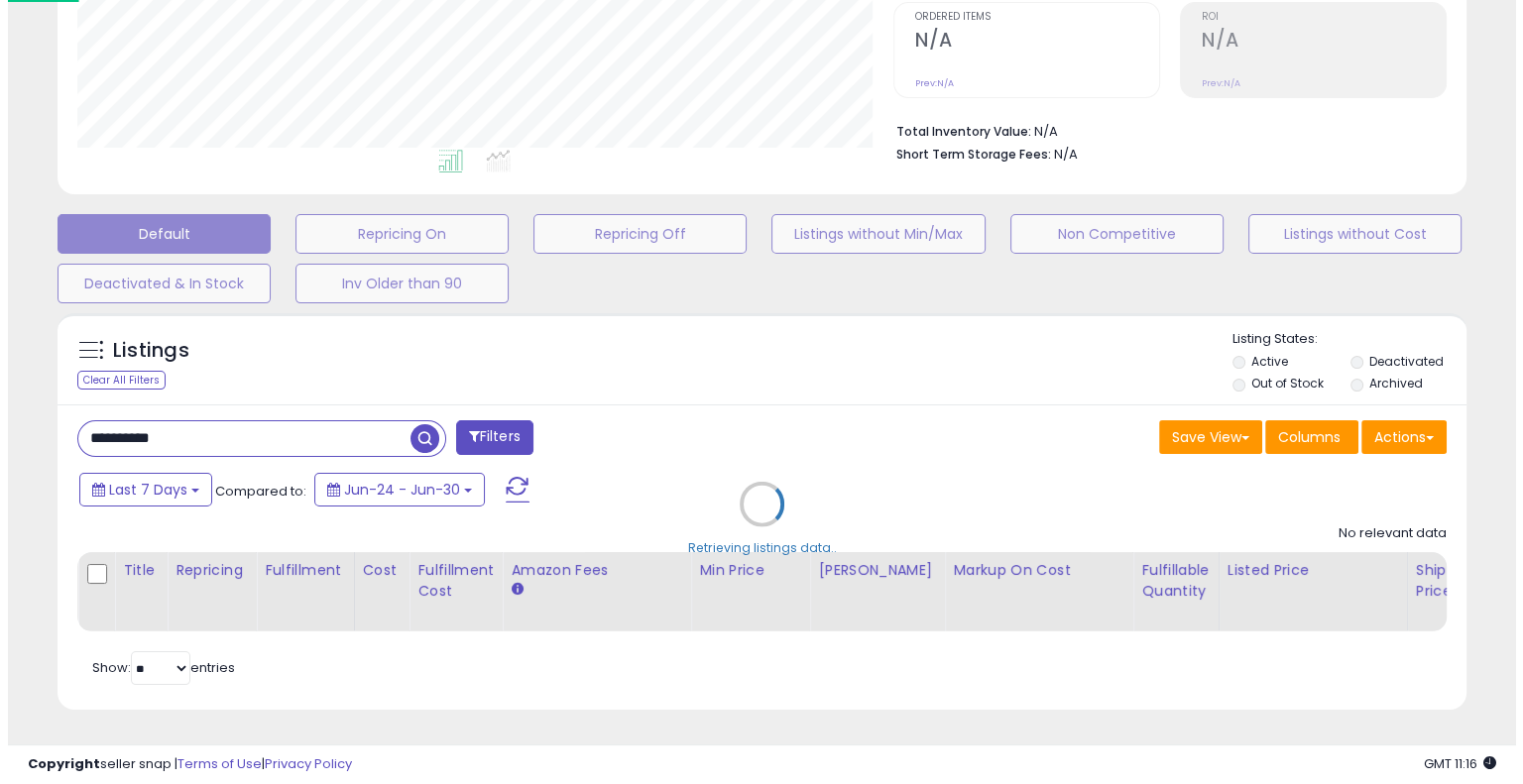 scroll, scrollTop: 990743, scrollLeft: 990712, axis: both 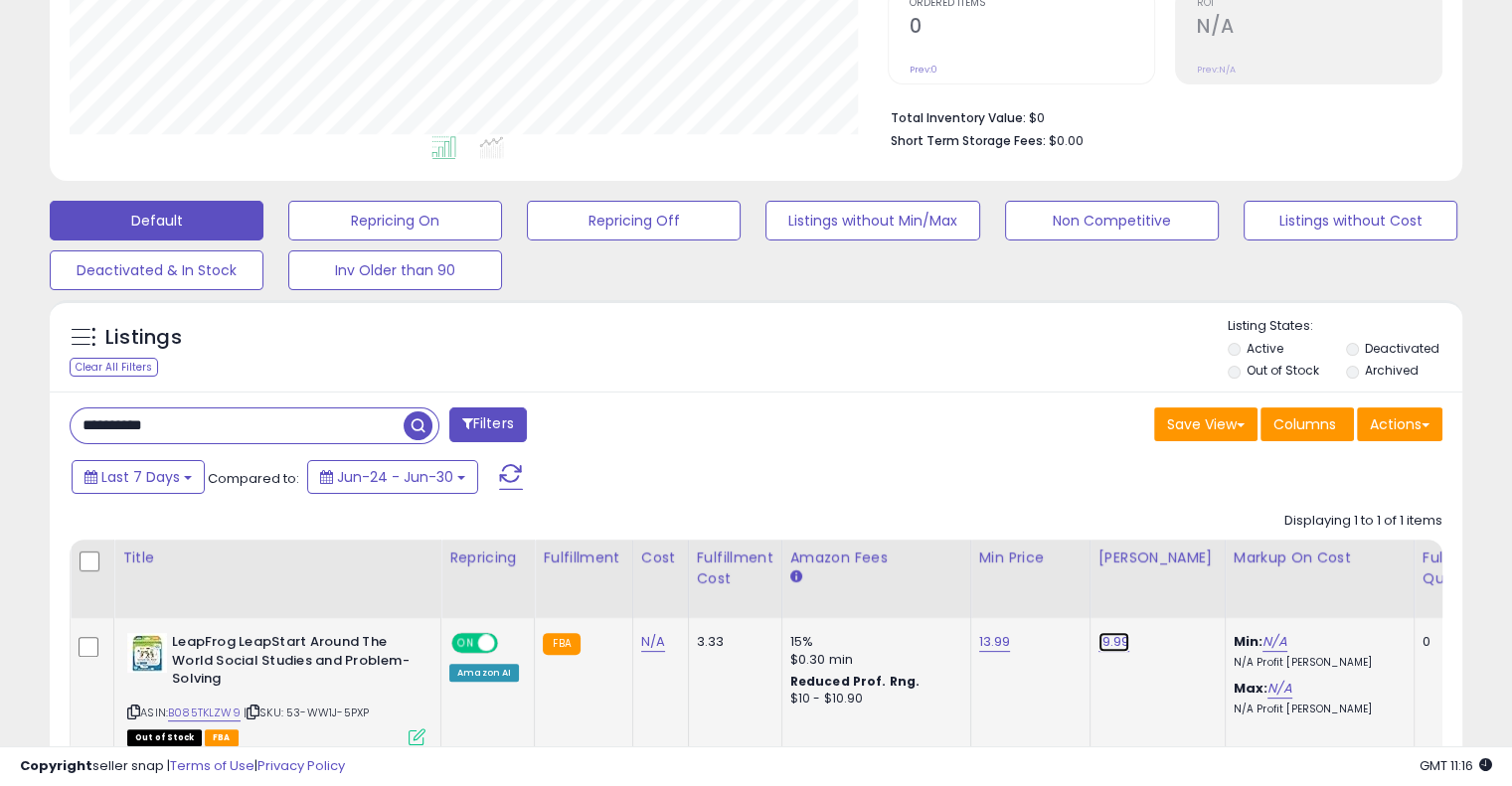 click on "19.99" at bounding box center (1114, 642) 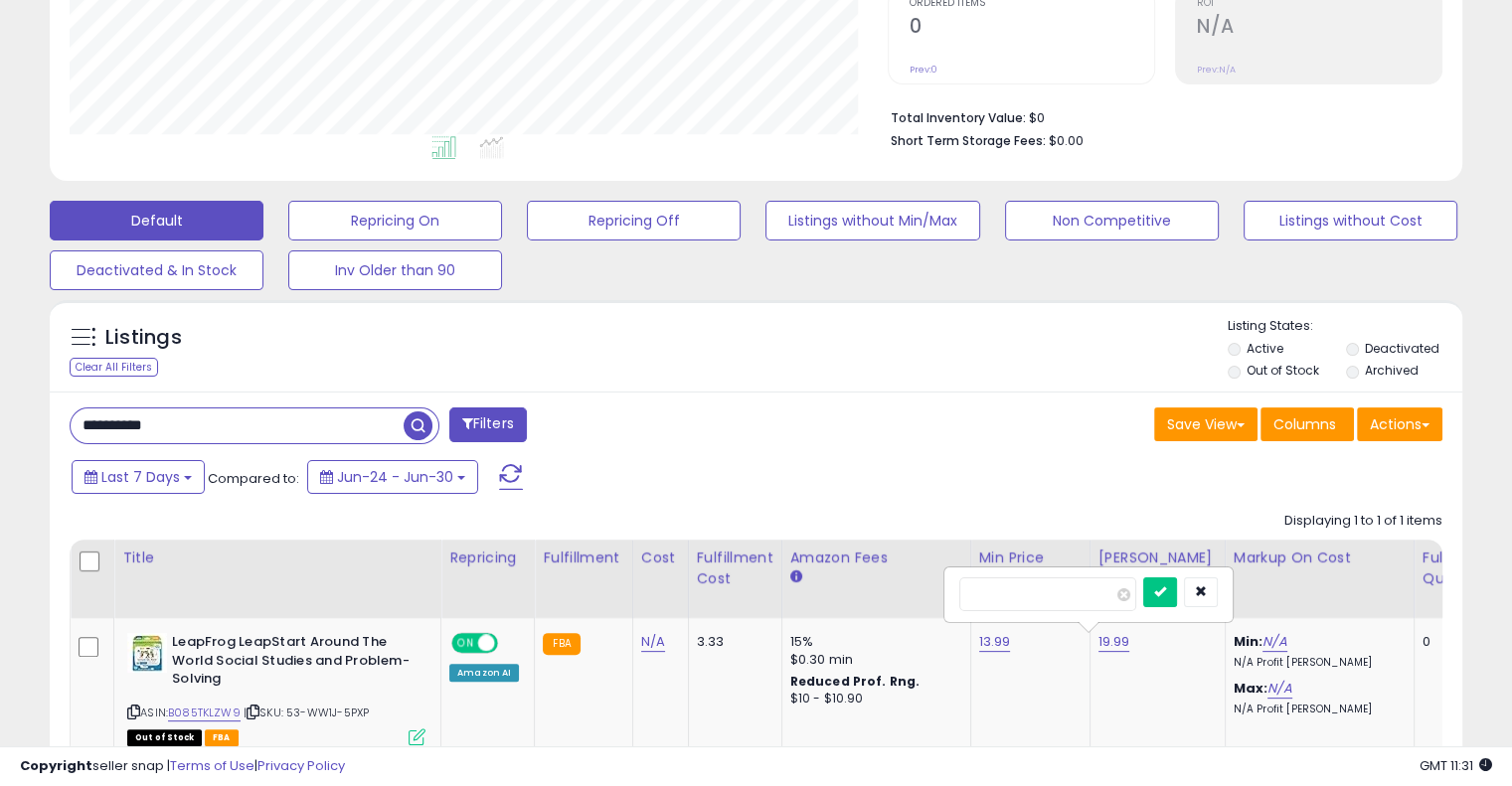 click on "**********" at bounding box center [237, 425] 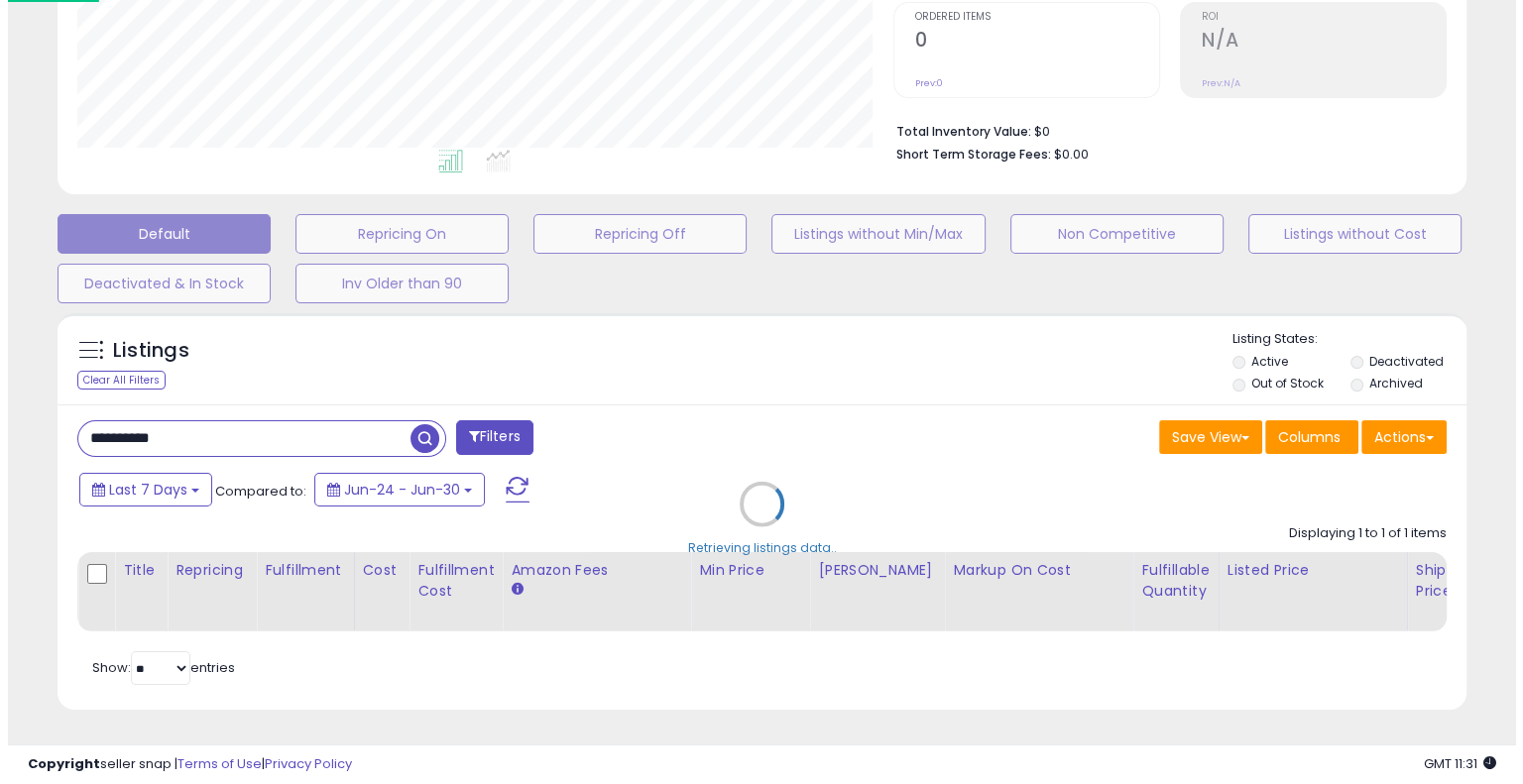 scroll, scrollTop: 990743, scrollLeft: 990712, axis: both 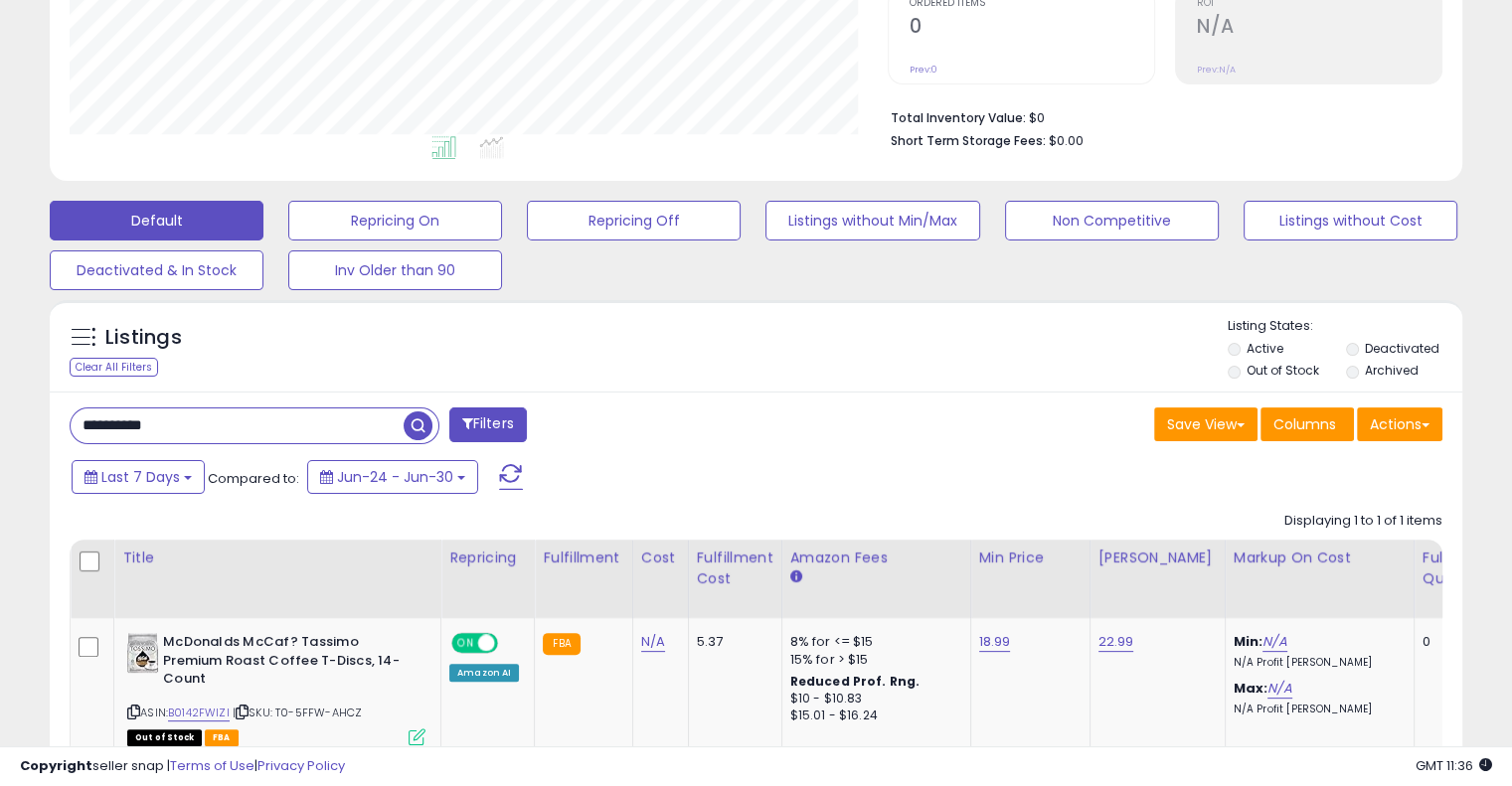 click on "**********" at bounding box center [237, 425] 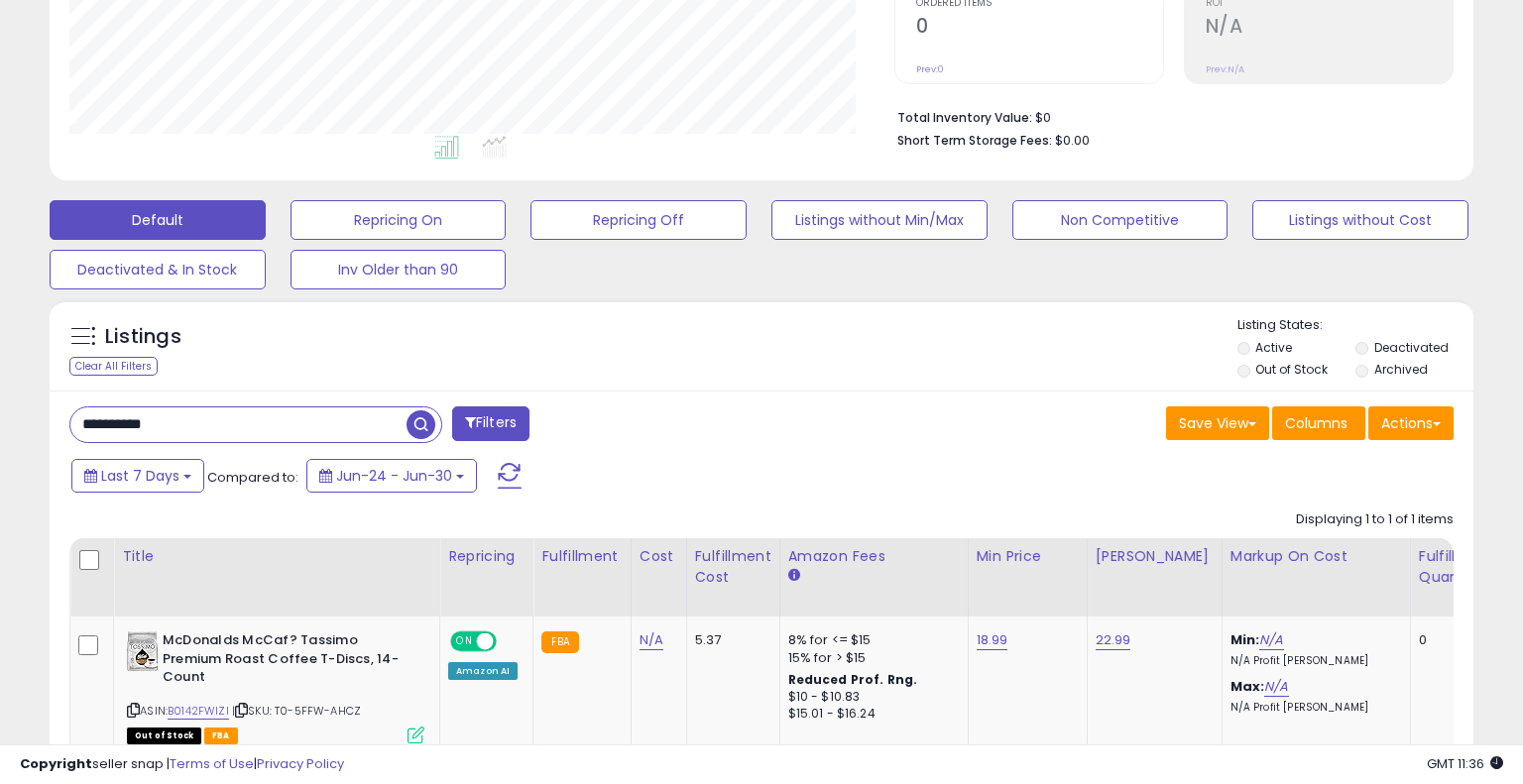 scroll, scrollTop: 990743, scrollLeft: 990712, axis: both 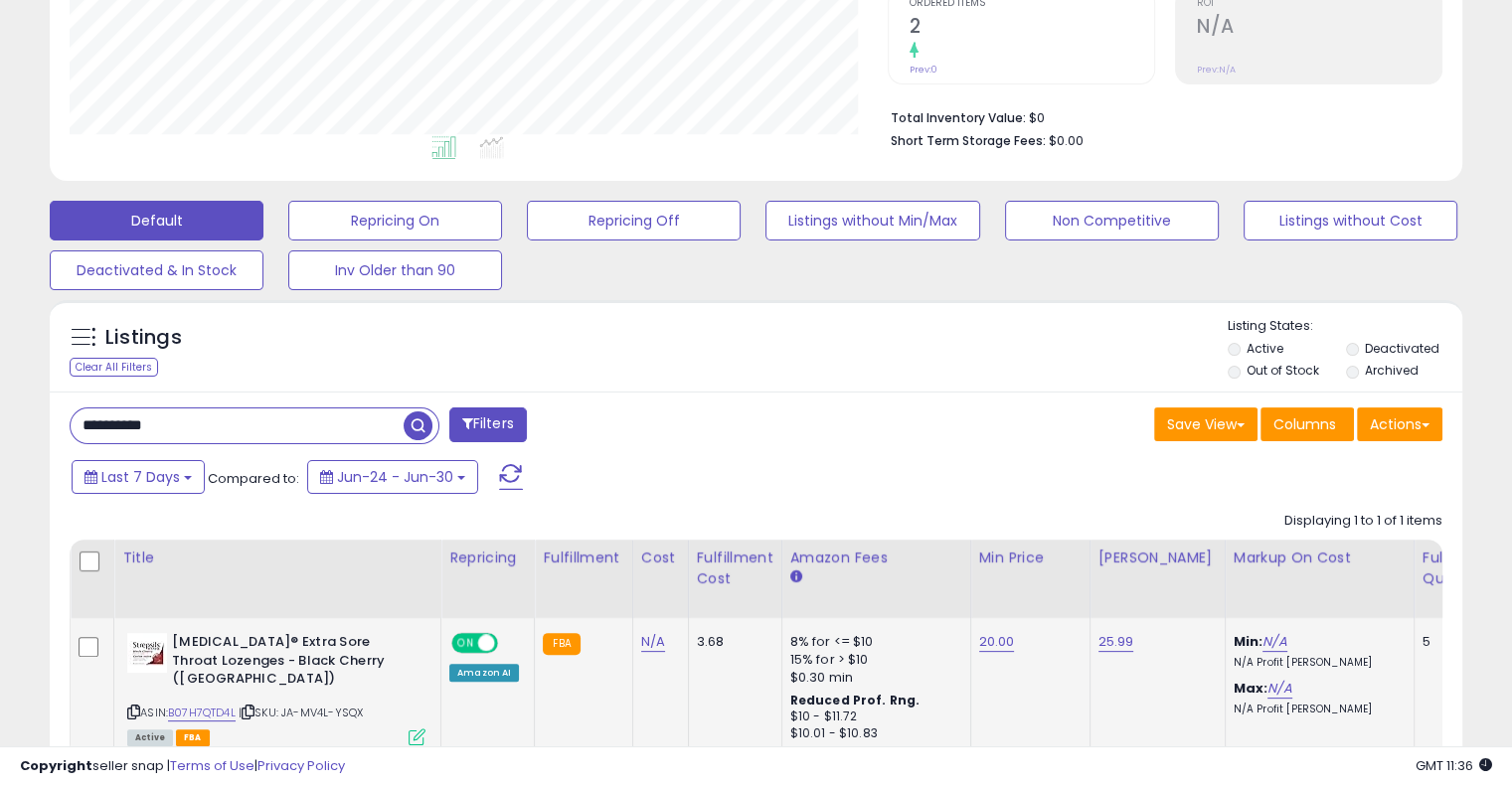 click on "20.00" 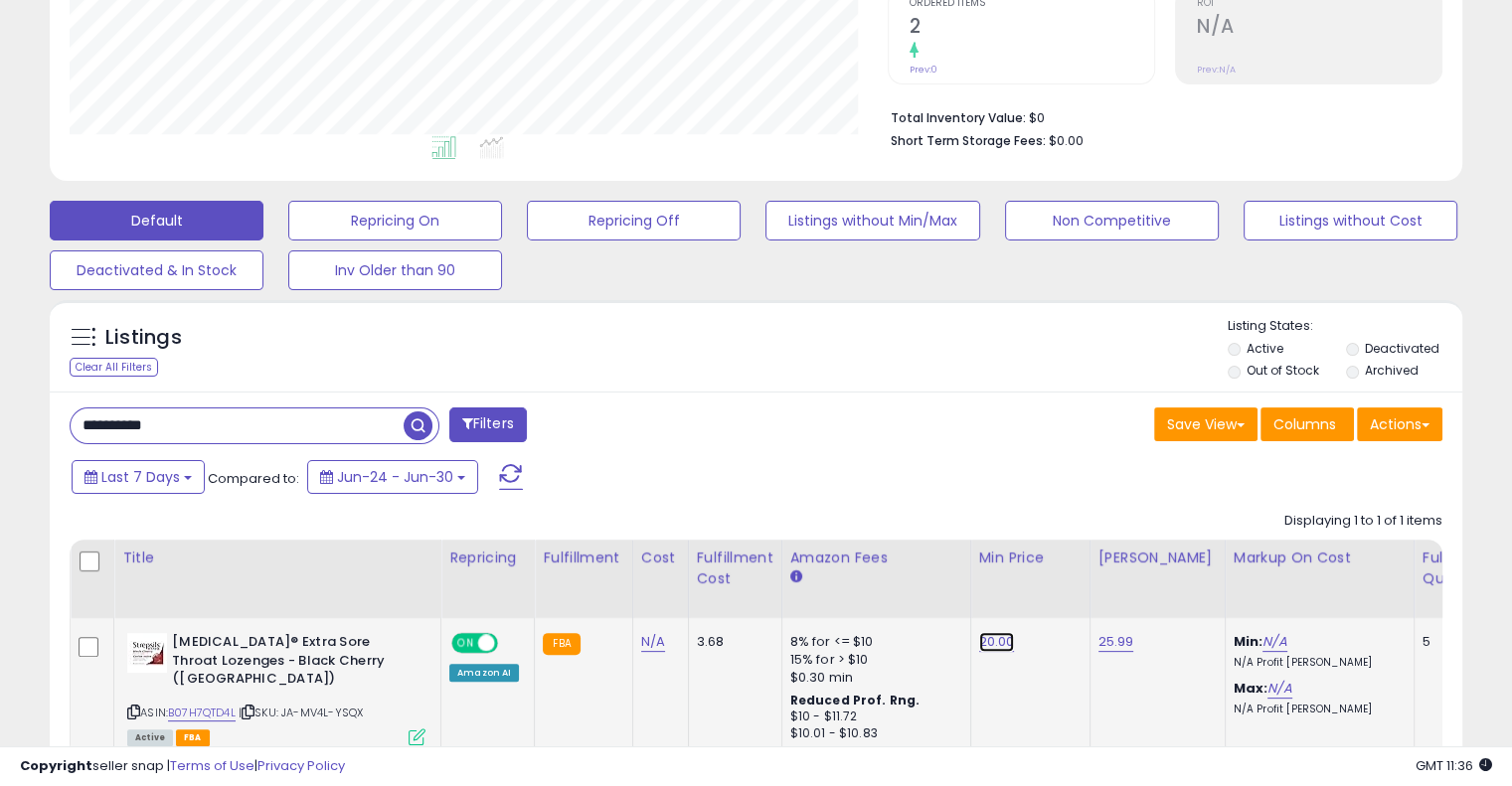 click on "20.00" at bounding box center (997, 642) 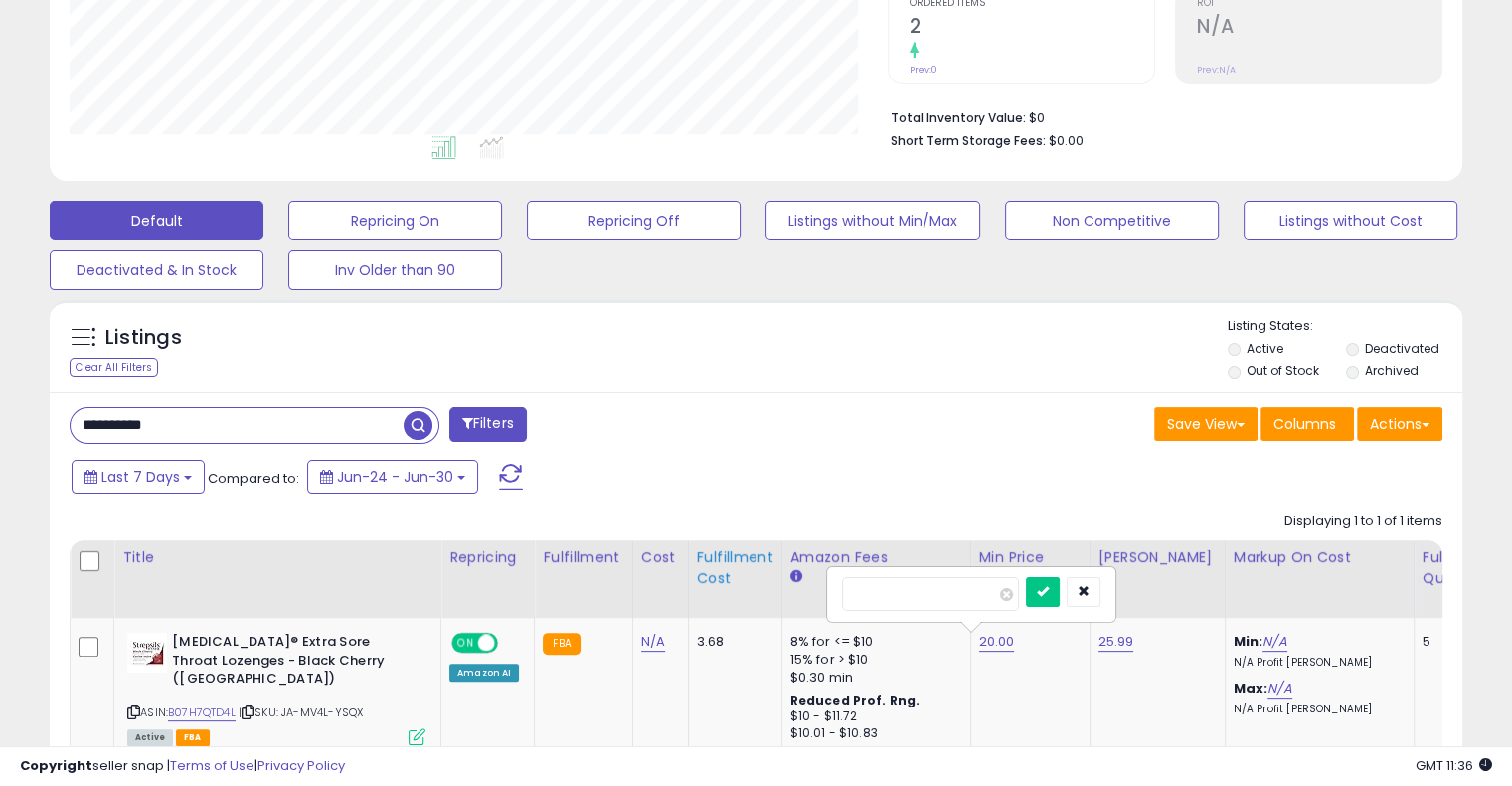 drag, startPoint x: 821, startPoint y: 569, endPoint x: 736, endPoint y: 558, distance: 85.70881 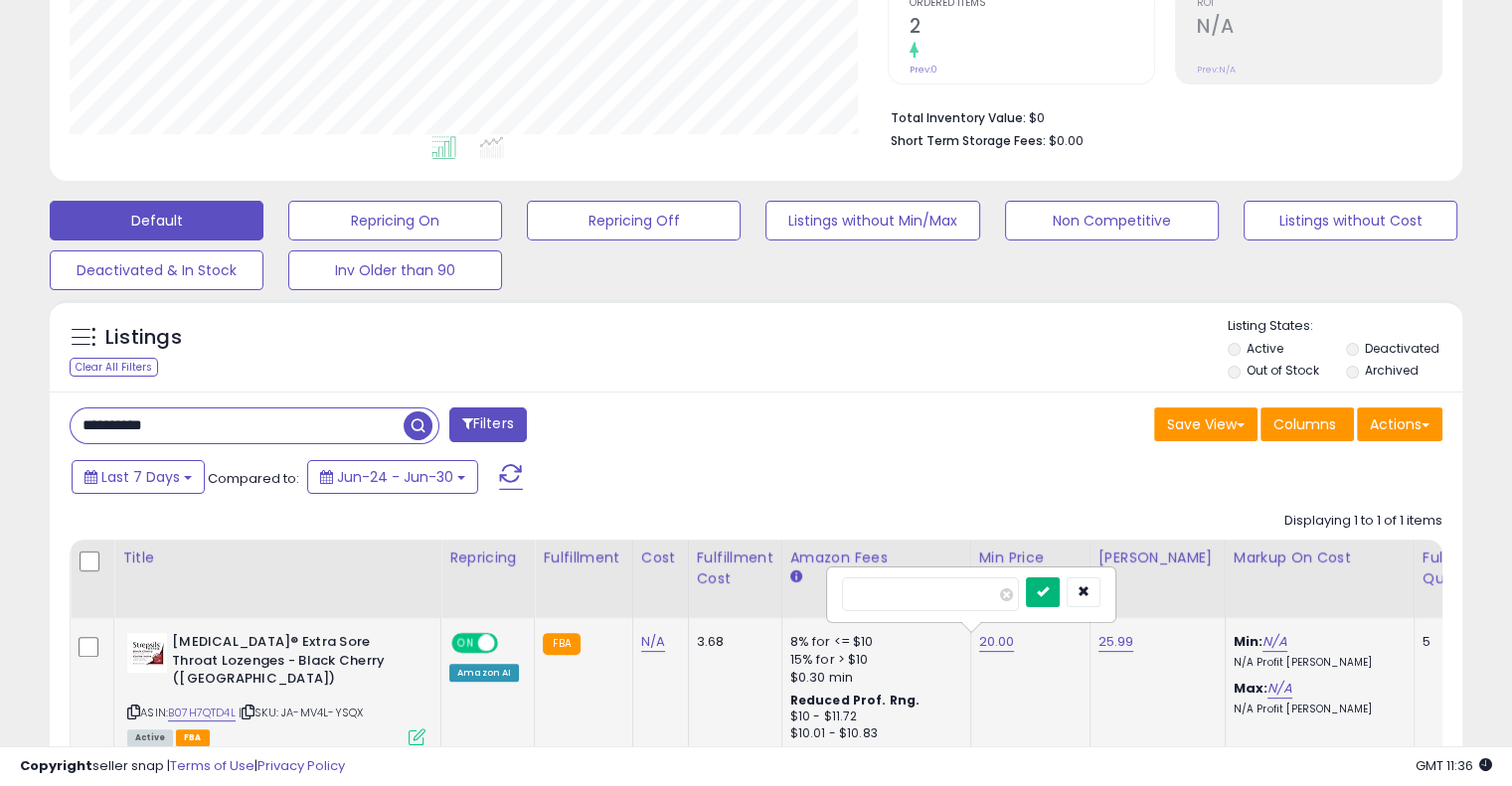 type on "*****" 